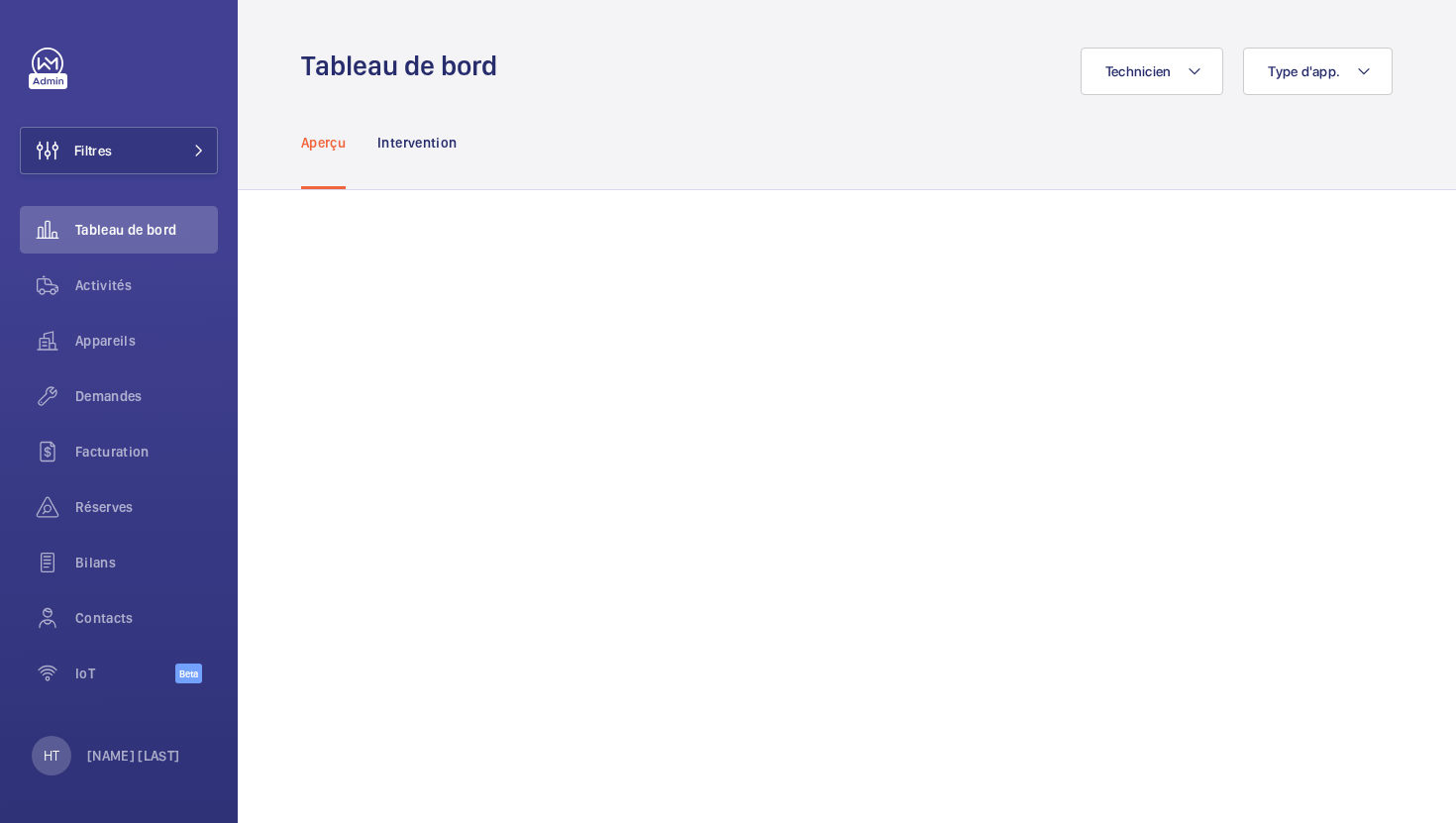 scroll, scrollTop: 0, scrollLeft: 0, axis: both 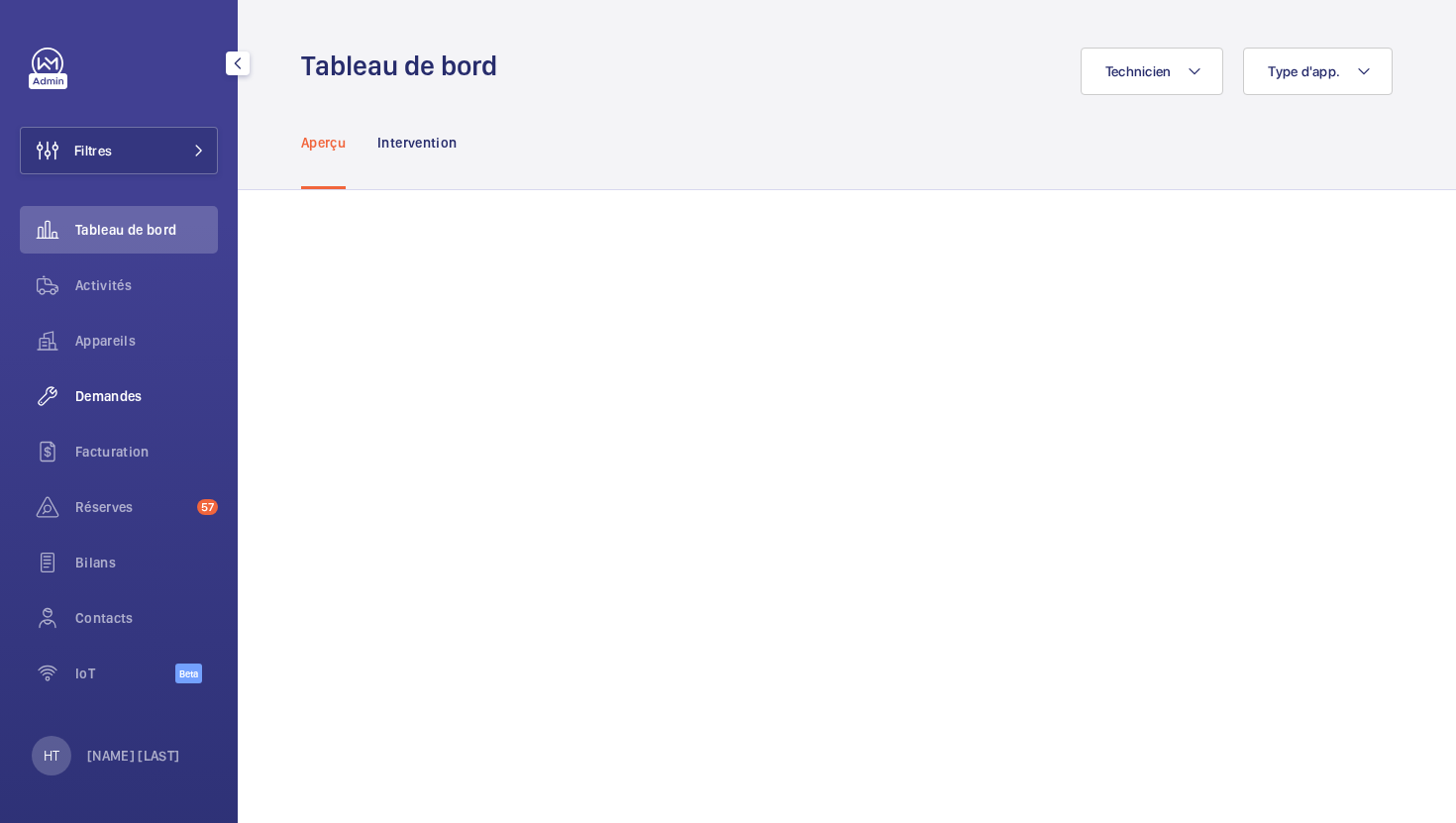 click on "Demandes" 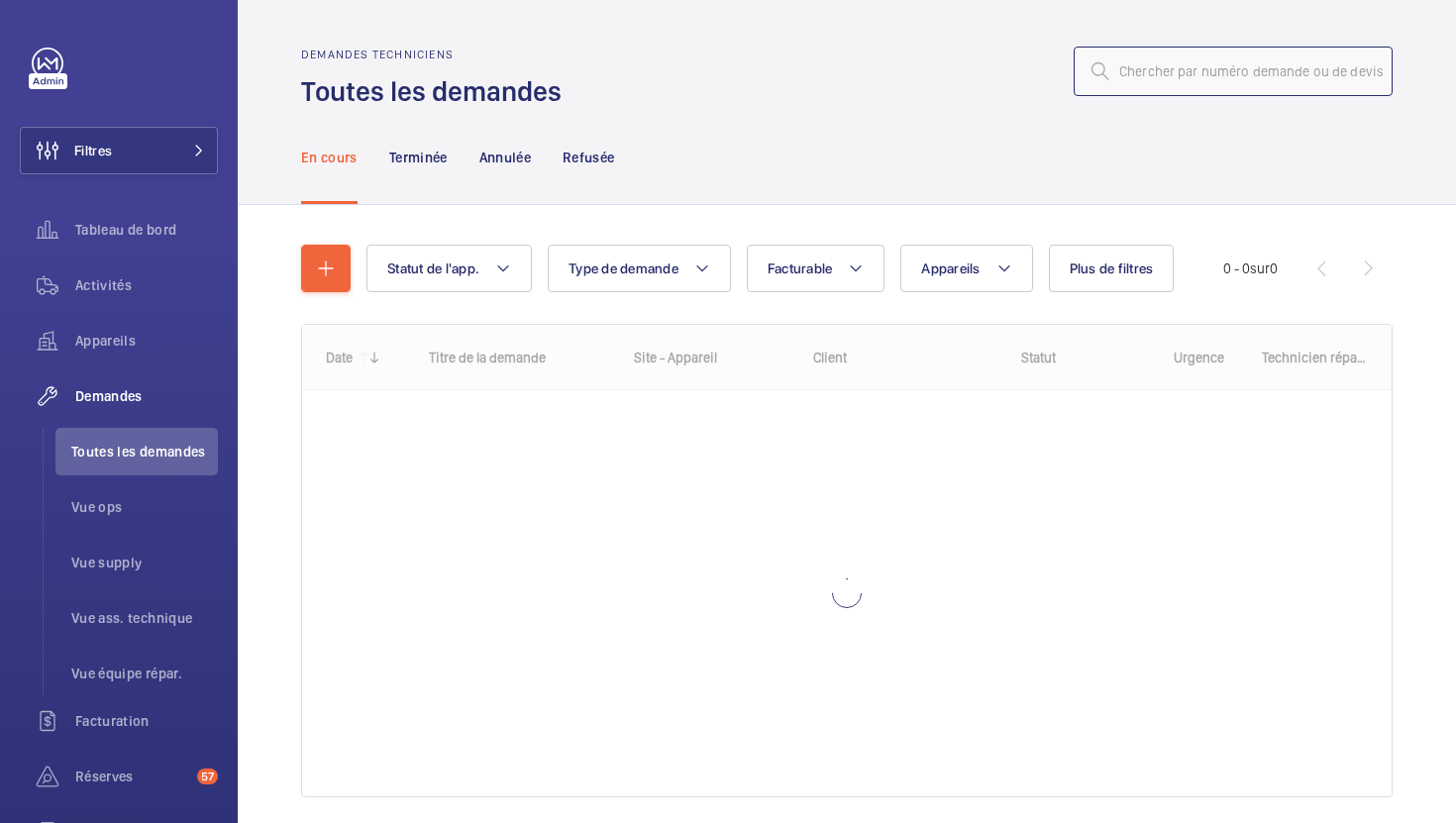 click 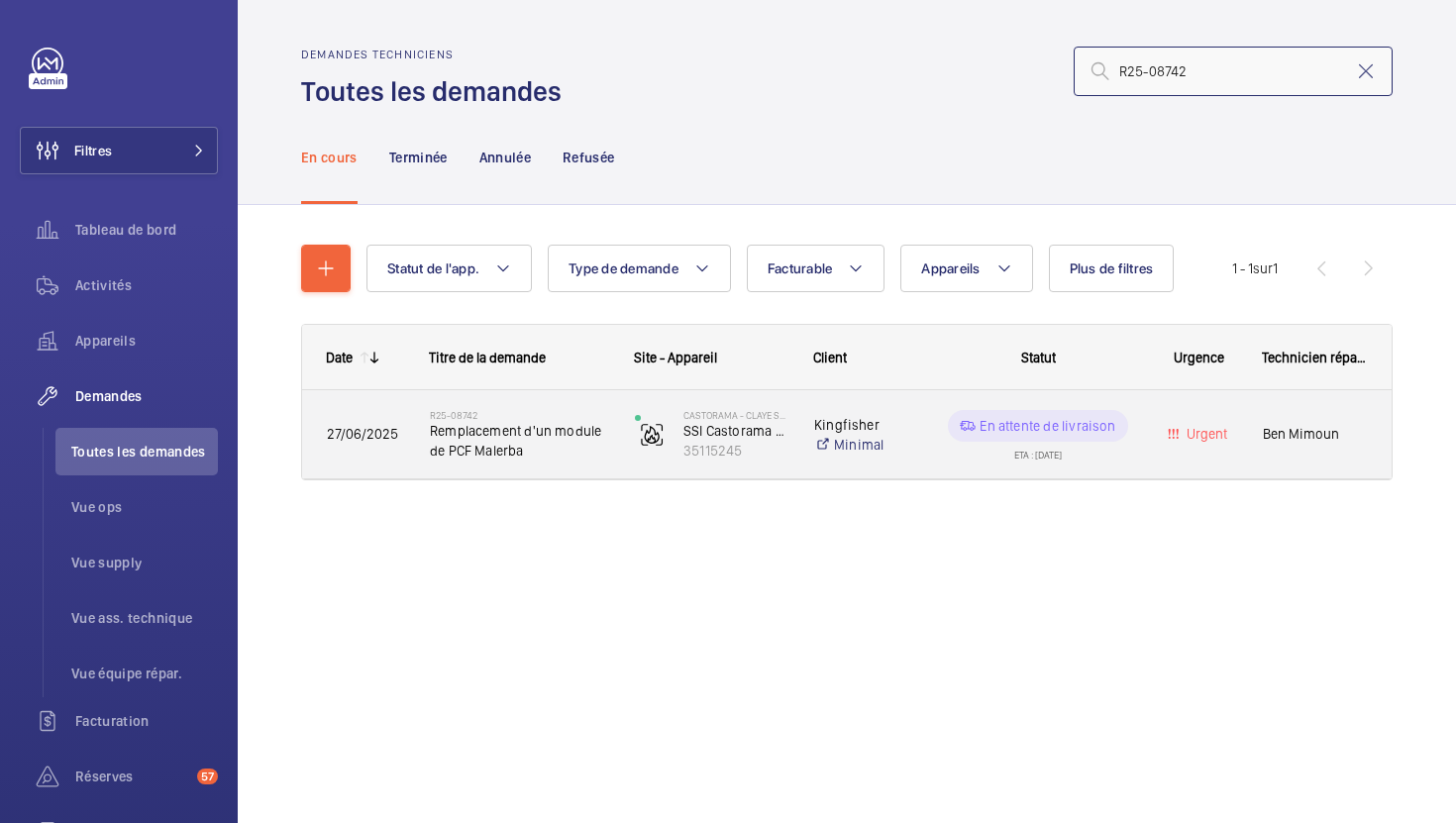 type on "R25-08742" 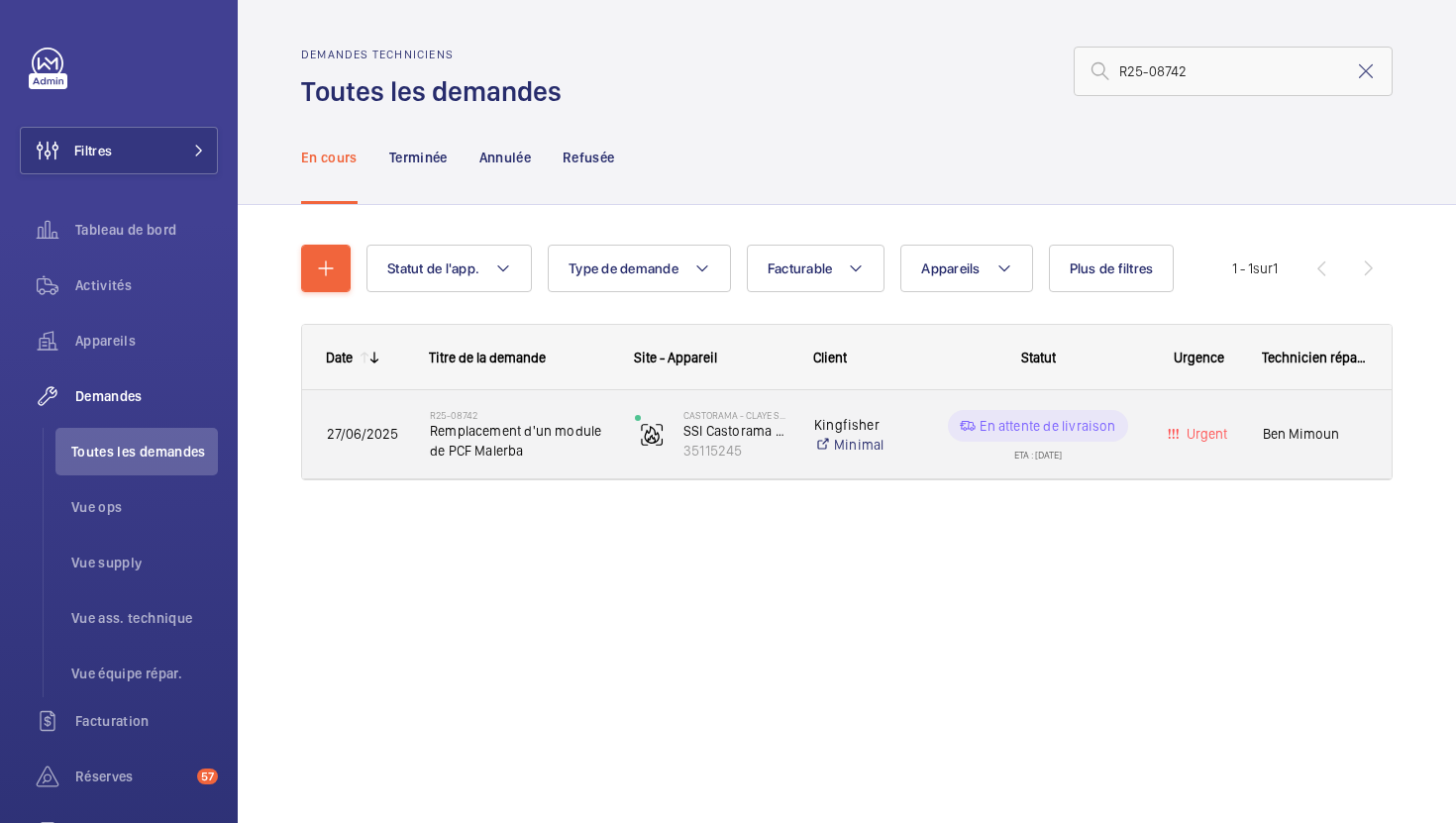 click on "Remplacement d'un module de PCF Malerba" 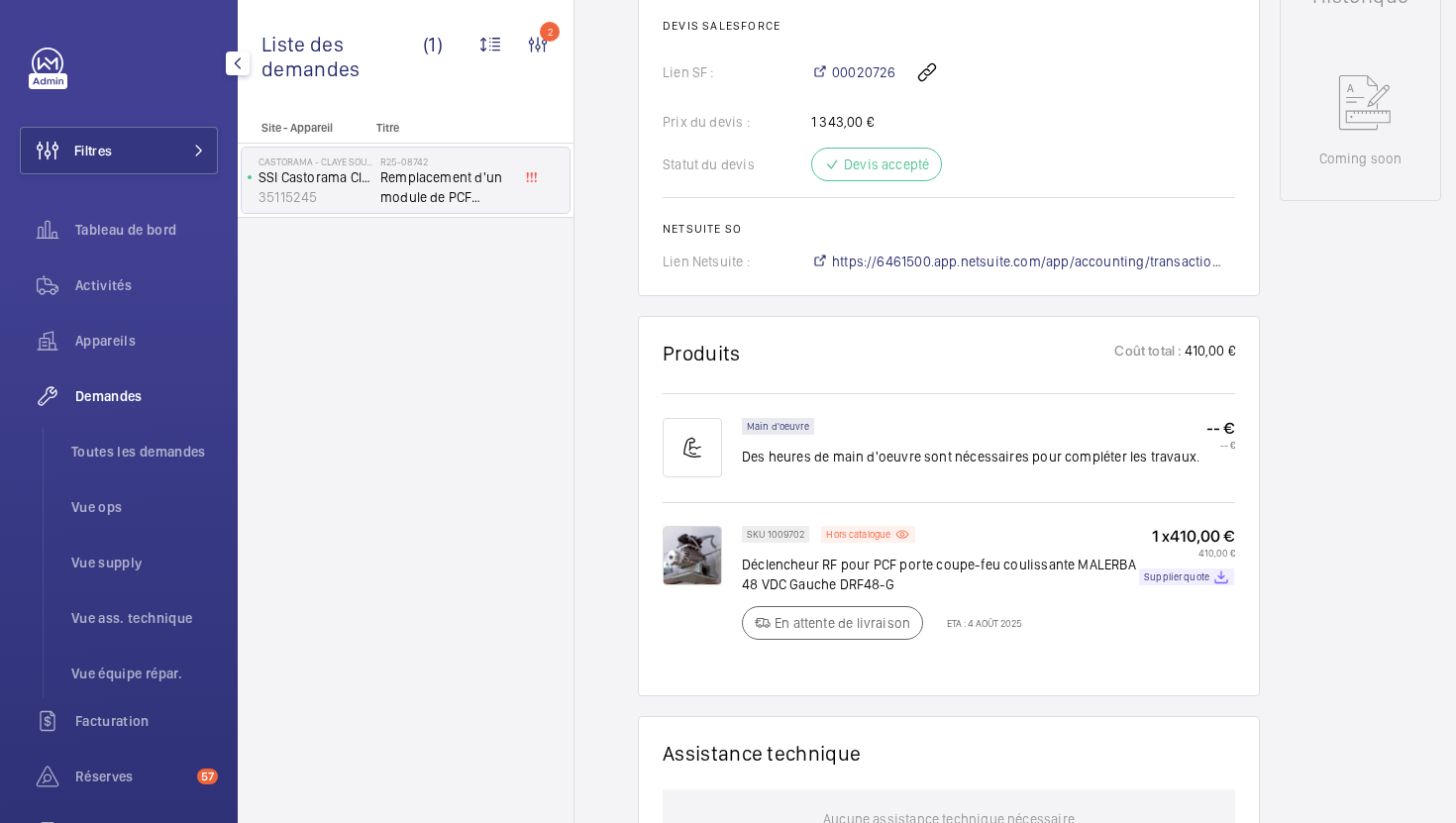 scroll, scrollTop: 0, scrollLeft: 0, axis: both 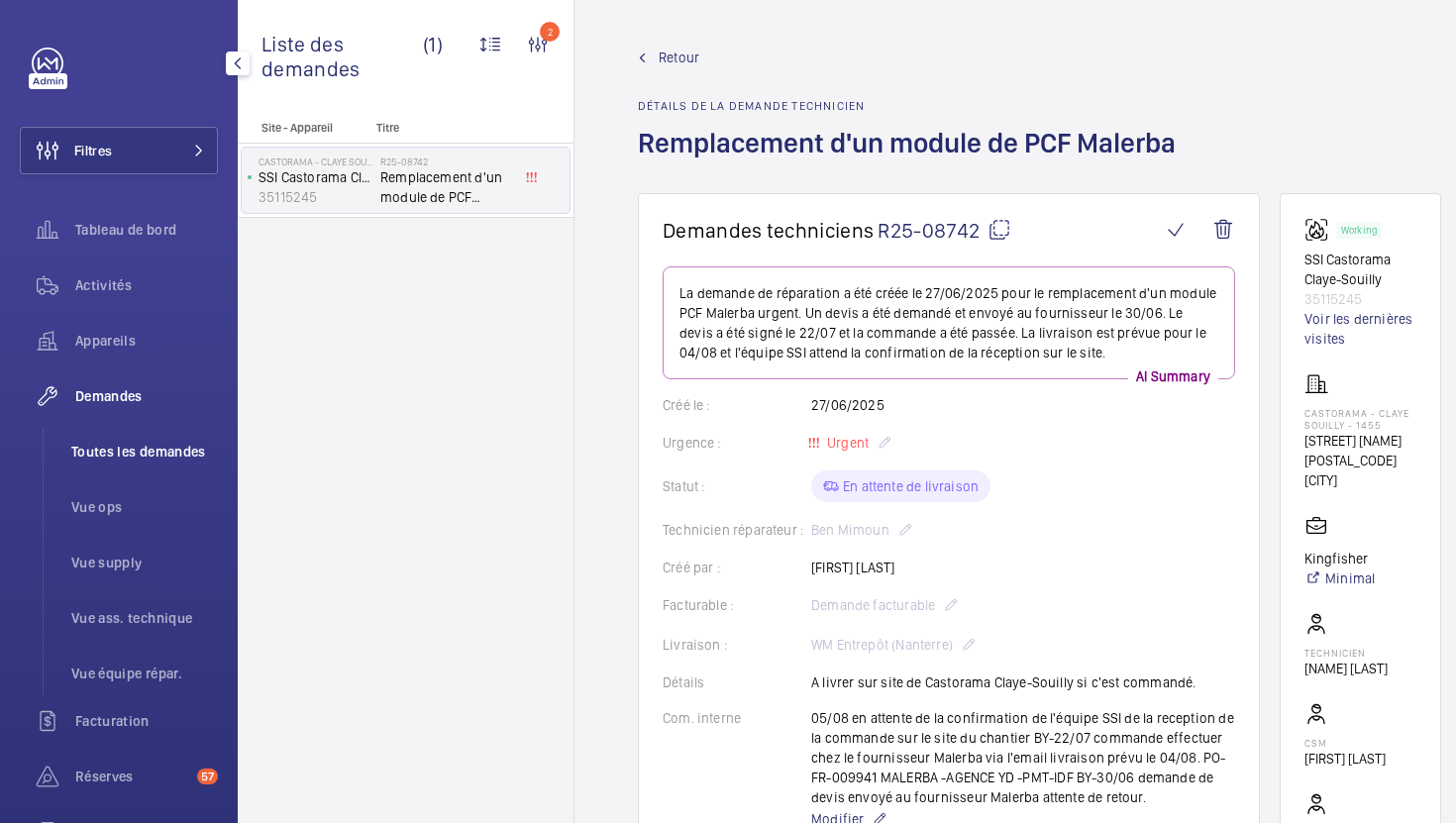 click on "Toutes les demandes" 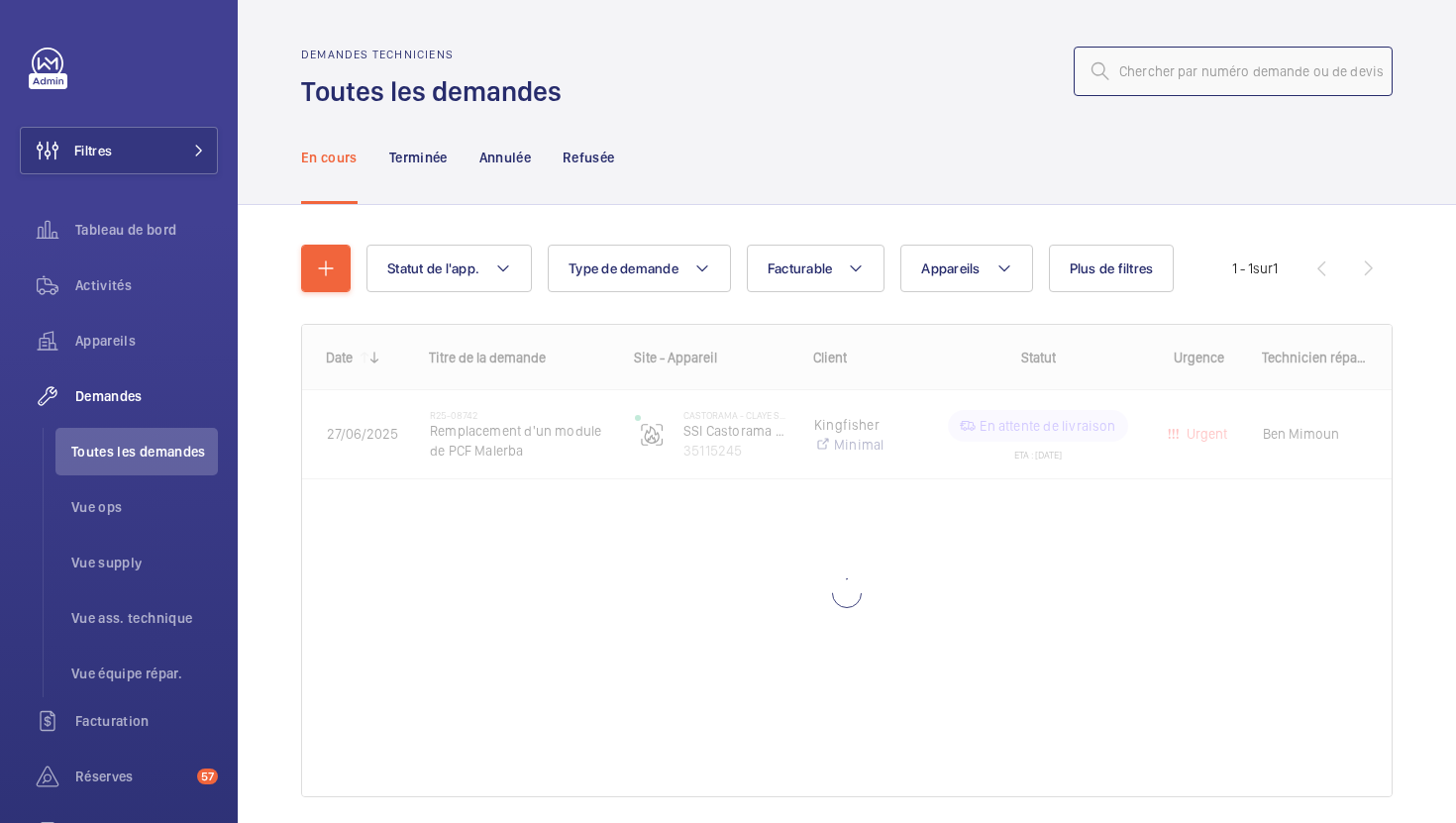 click 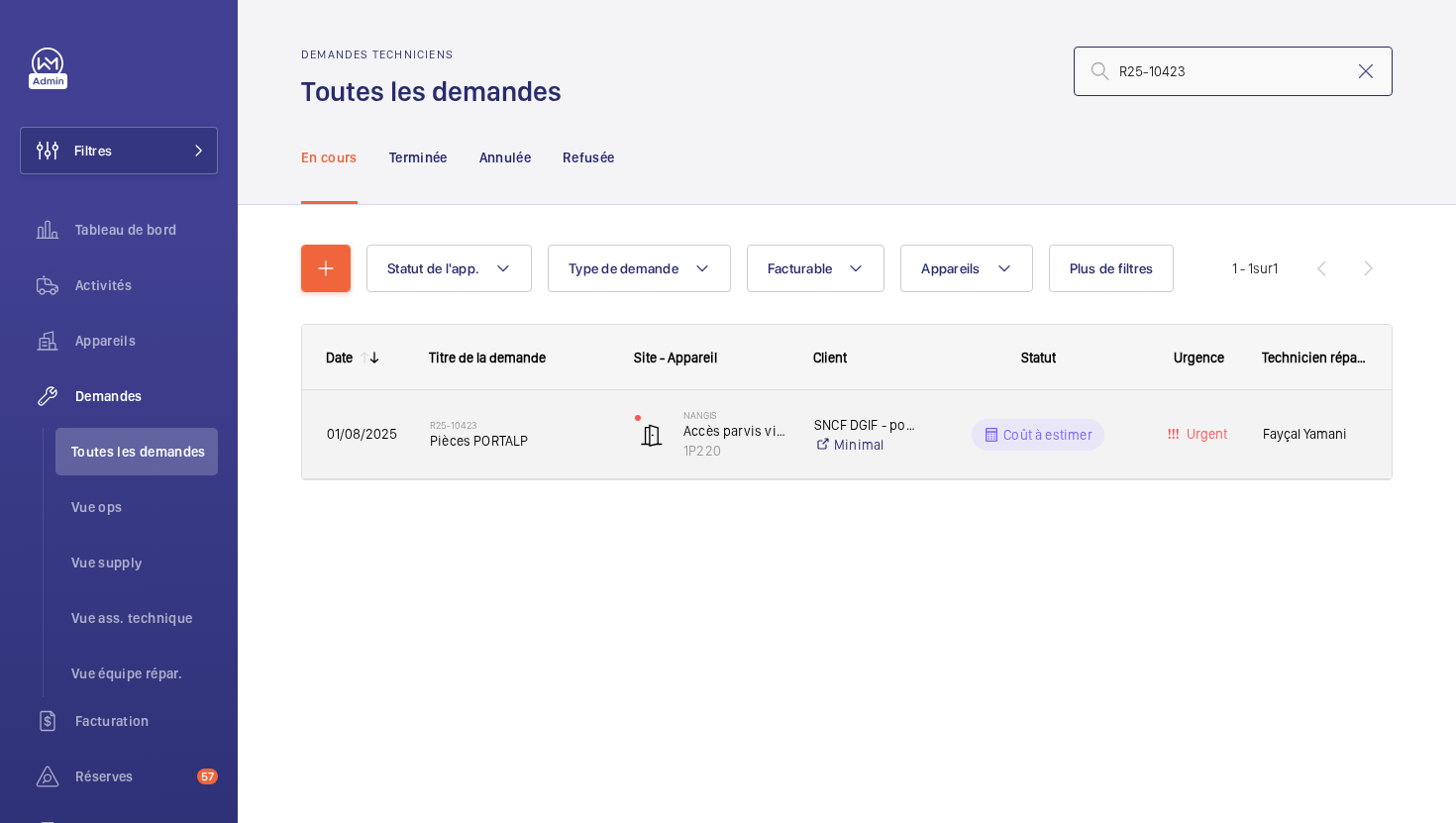 type on "R25-10423" 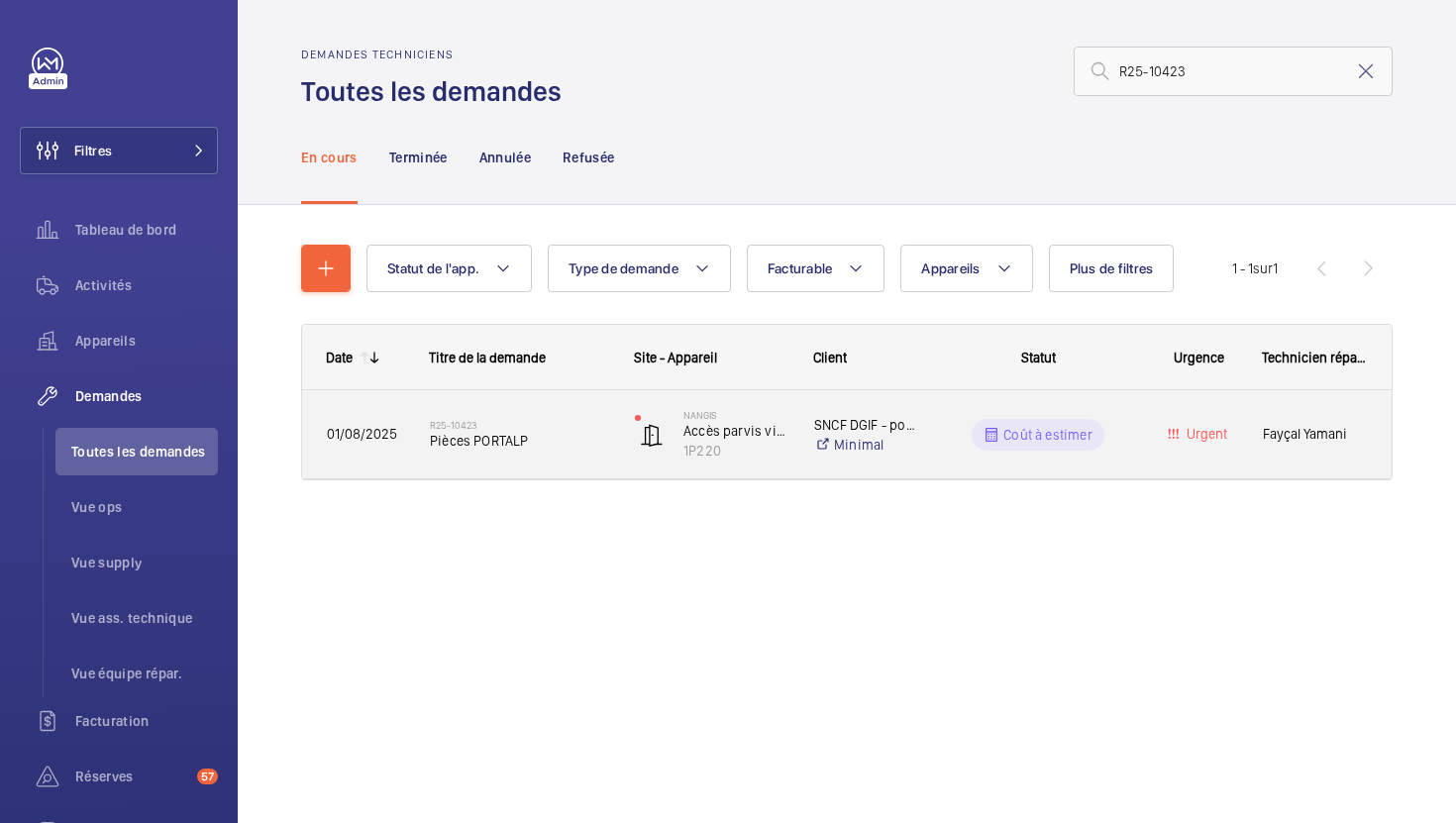 click on "R25-10423 Pièces PORTALP" 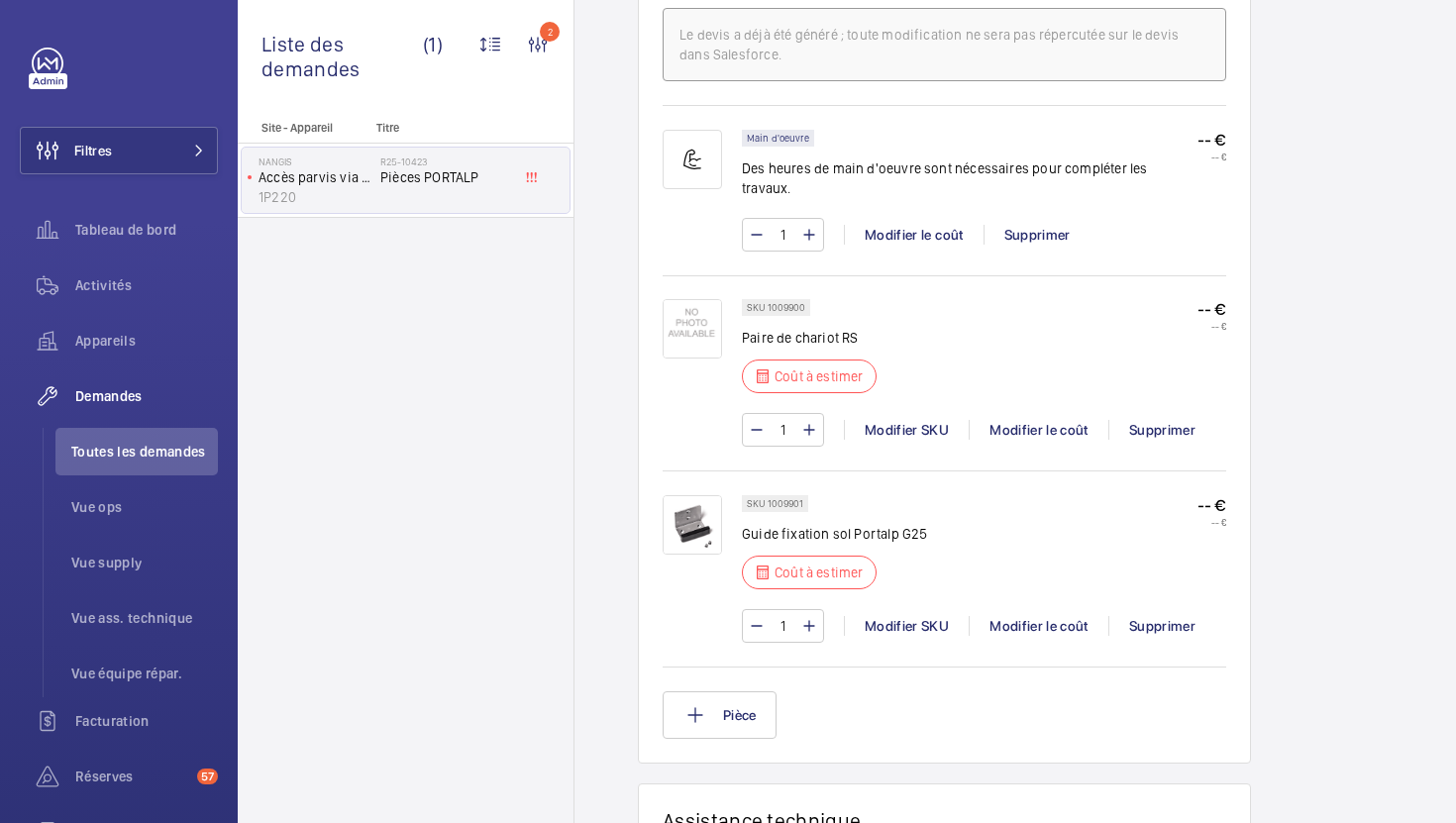 scroll, scrollTop: 1256, scrollLeft: 0, axis: vertical 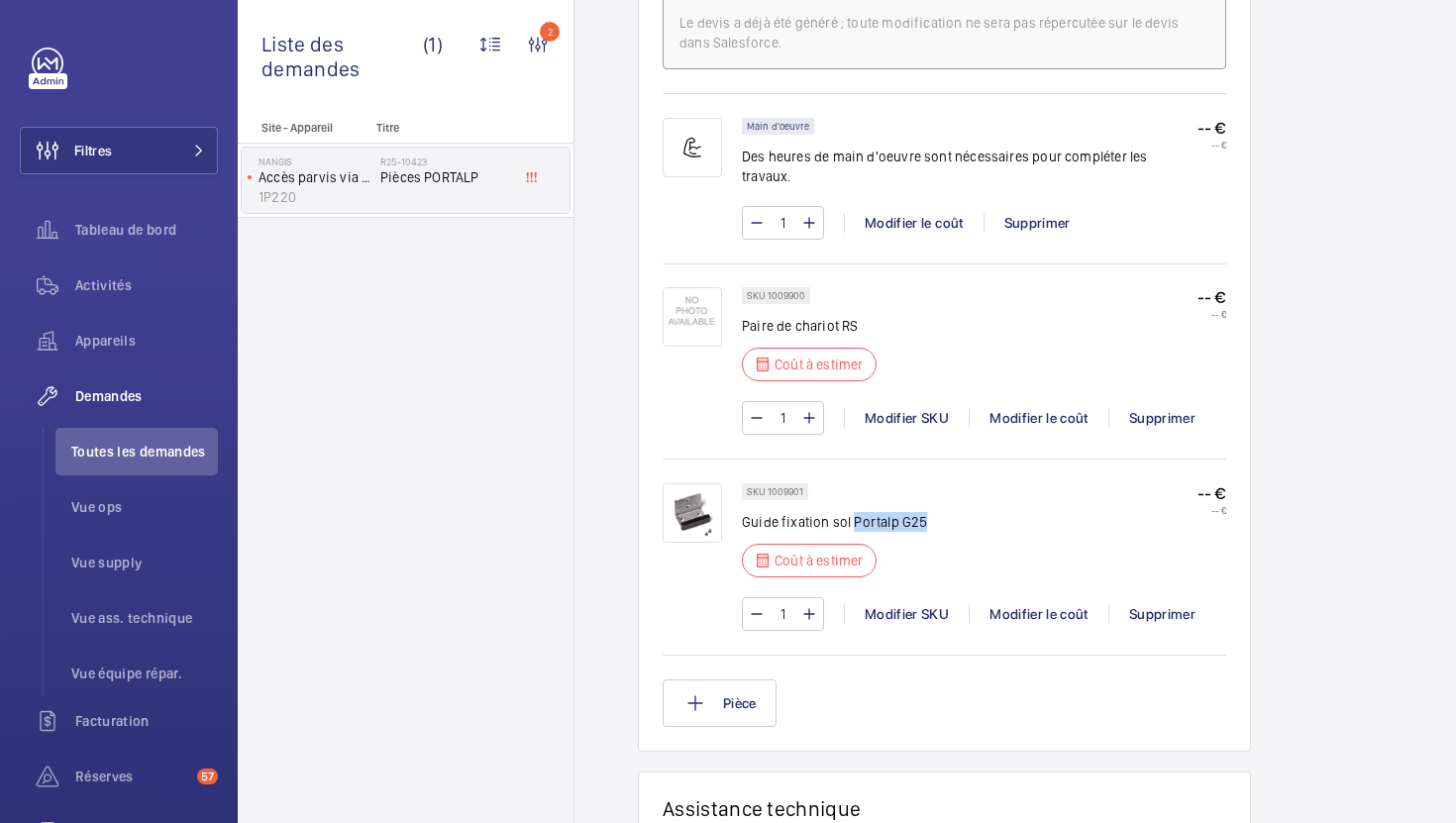 drag, startPoint x: 918, startPoint y: 504, endPoint x: 850, endPoint y: 508, distance: 68.117545 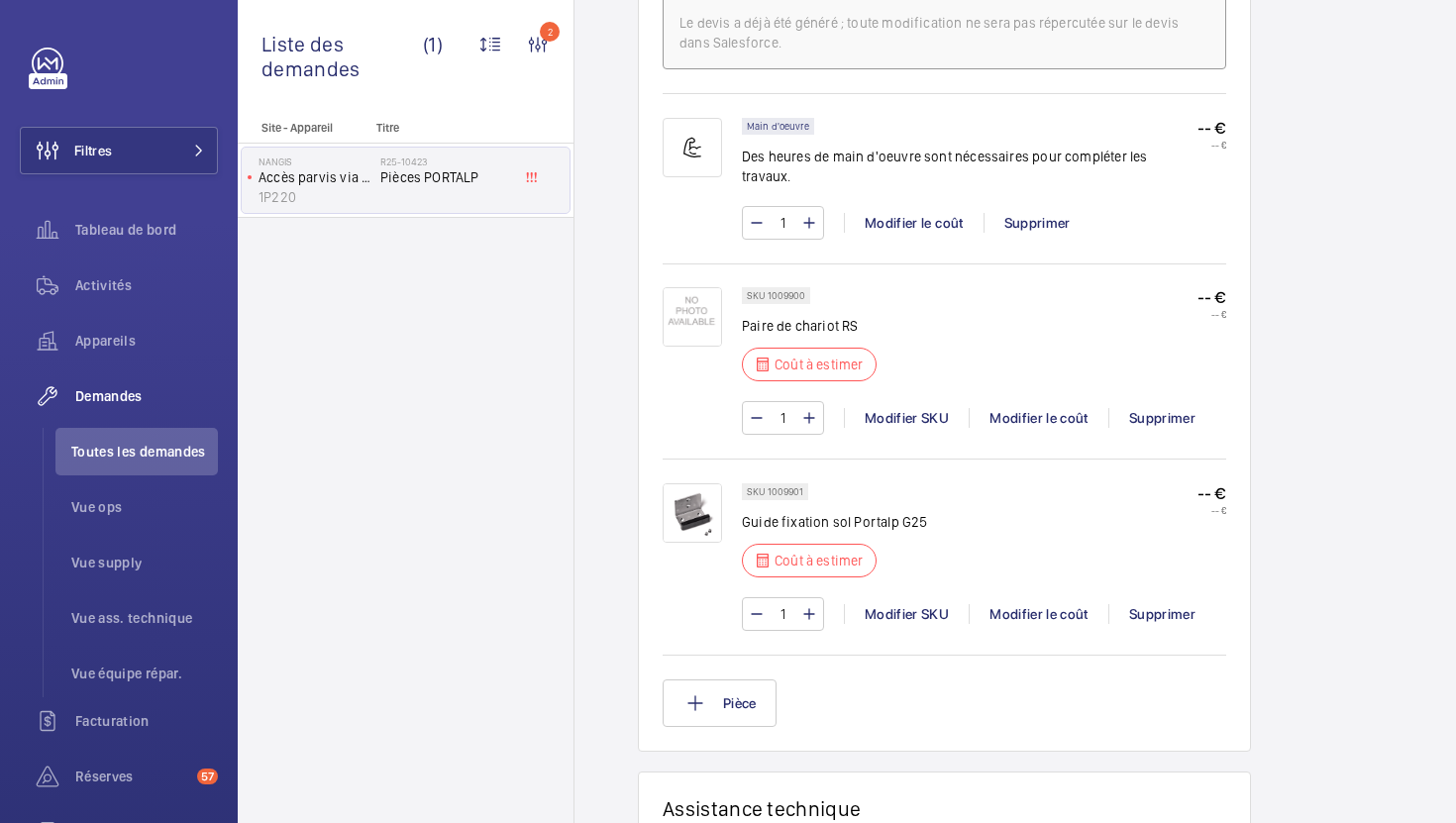 click on "SKU 1009901" 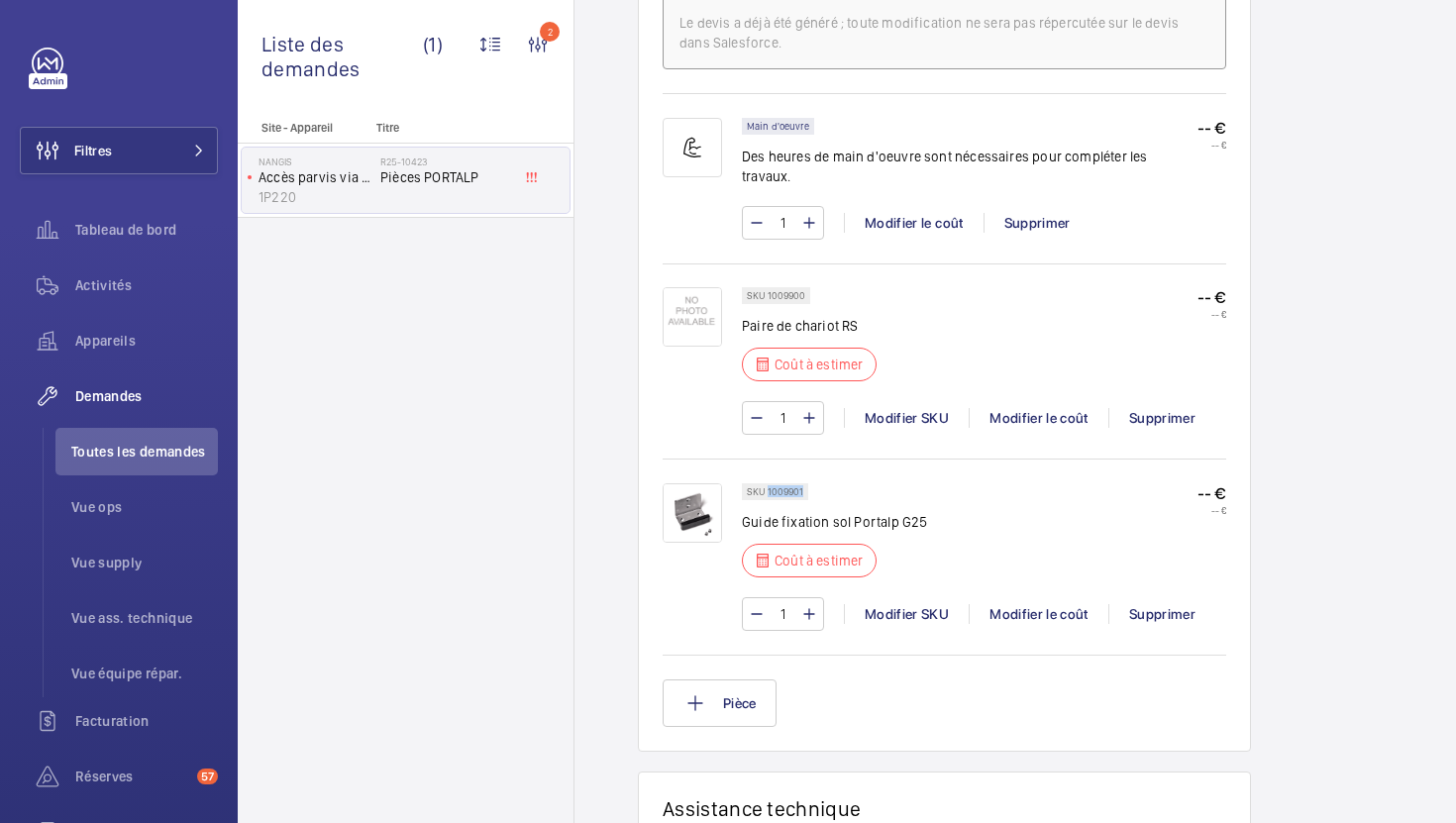 click on "SKU 1009901" 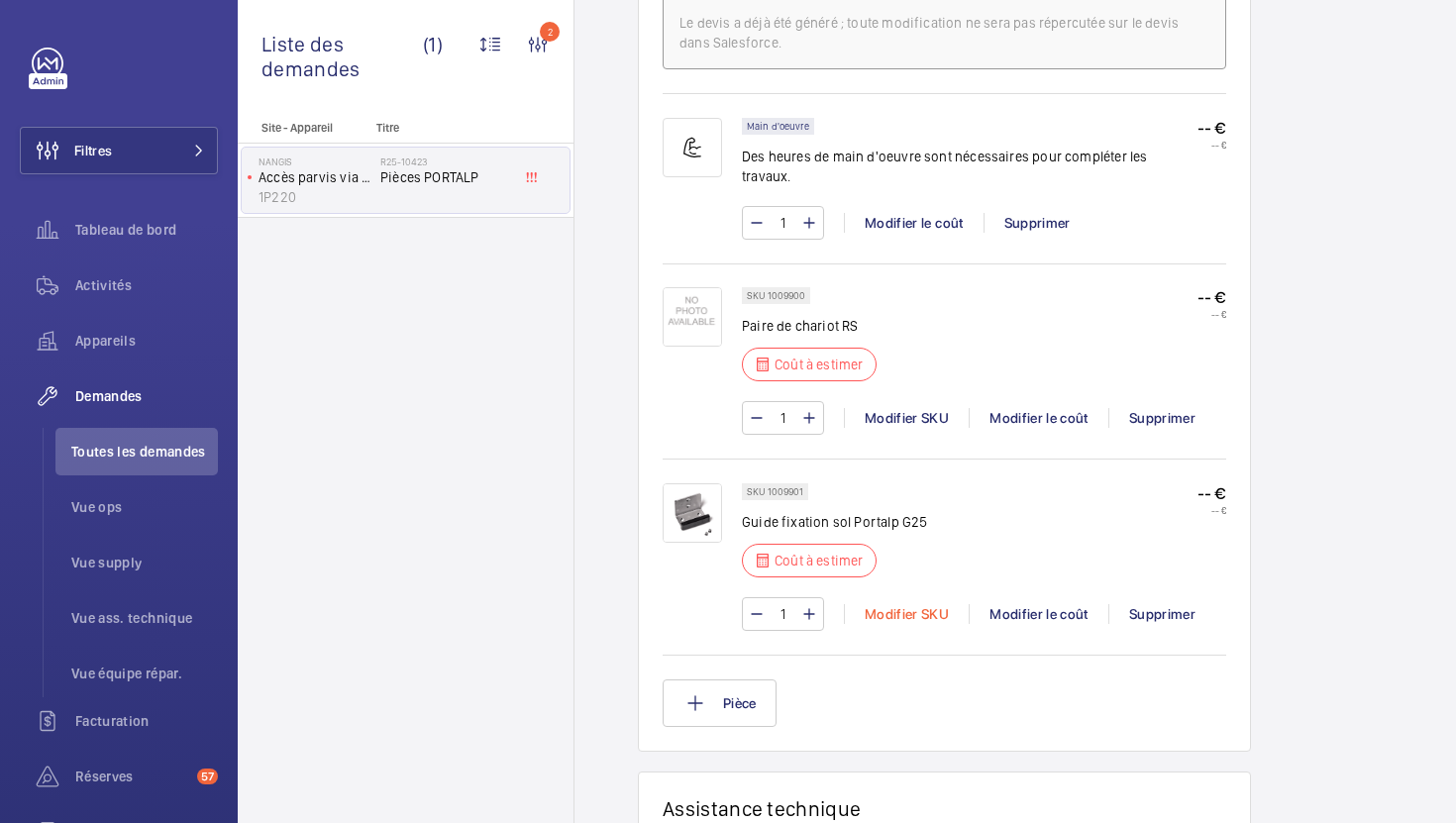click on "Modifier SKU" 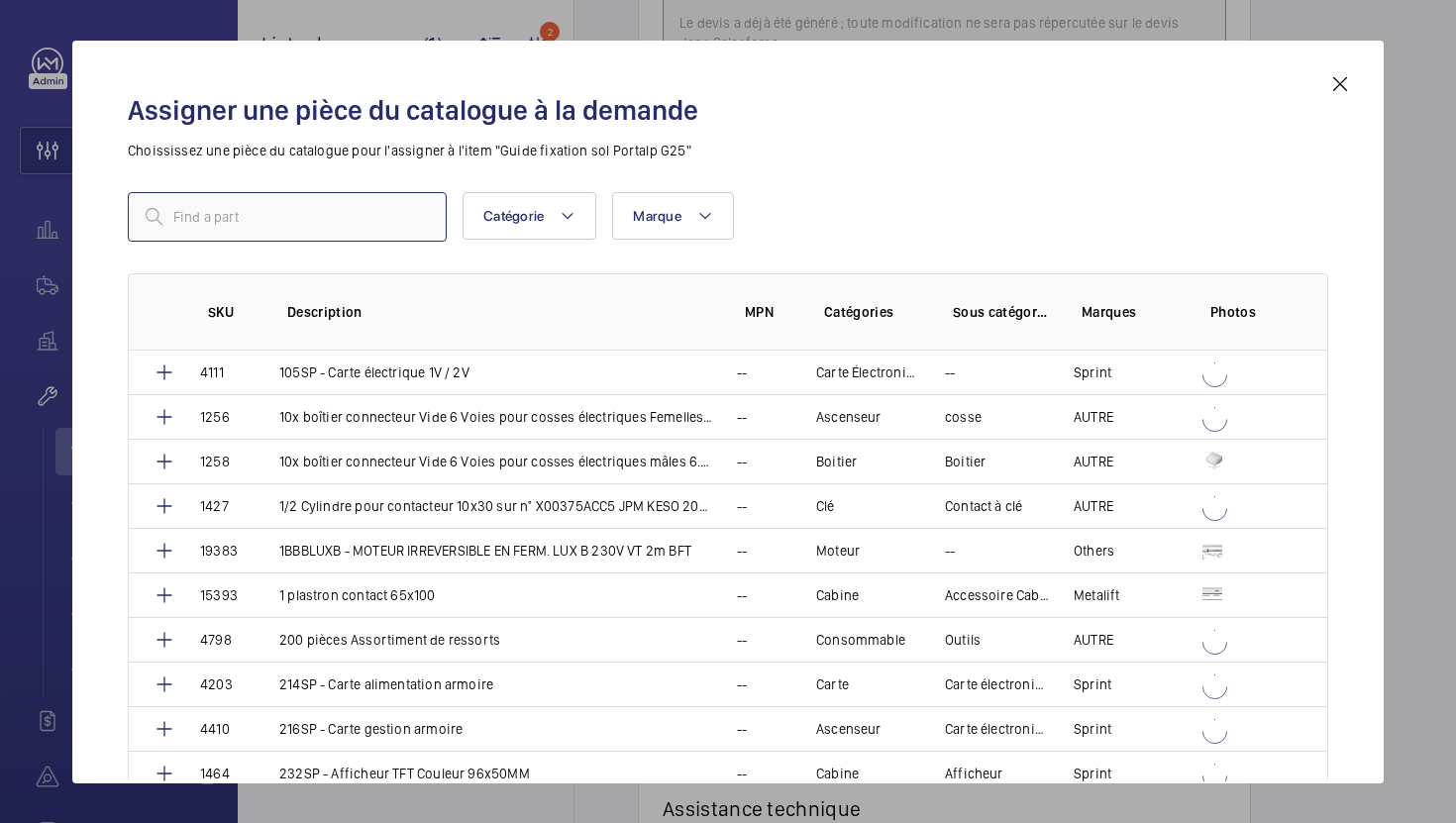 click at bounding box center (287, 217) 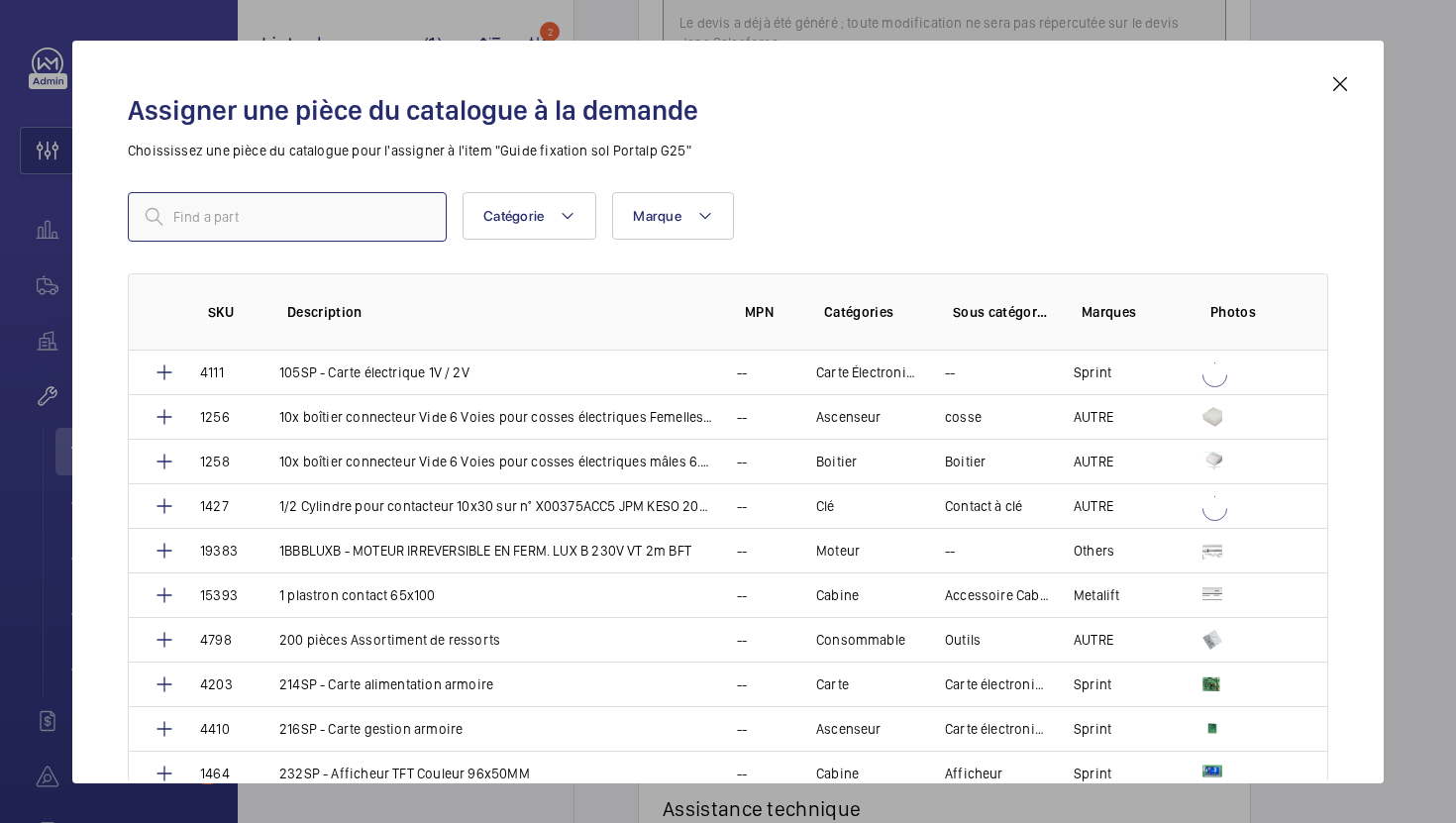 paste on "1006430" 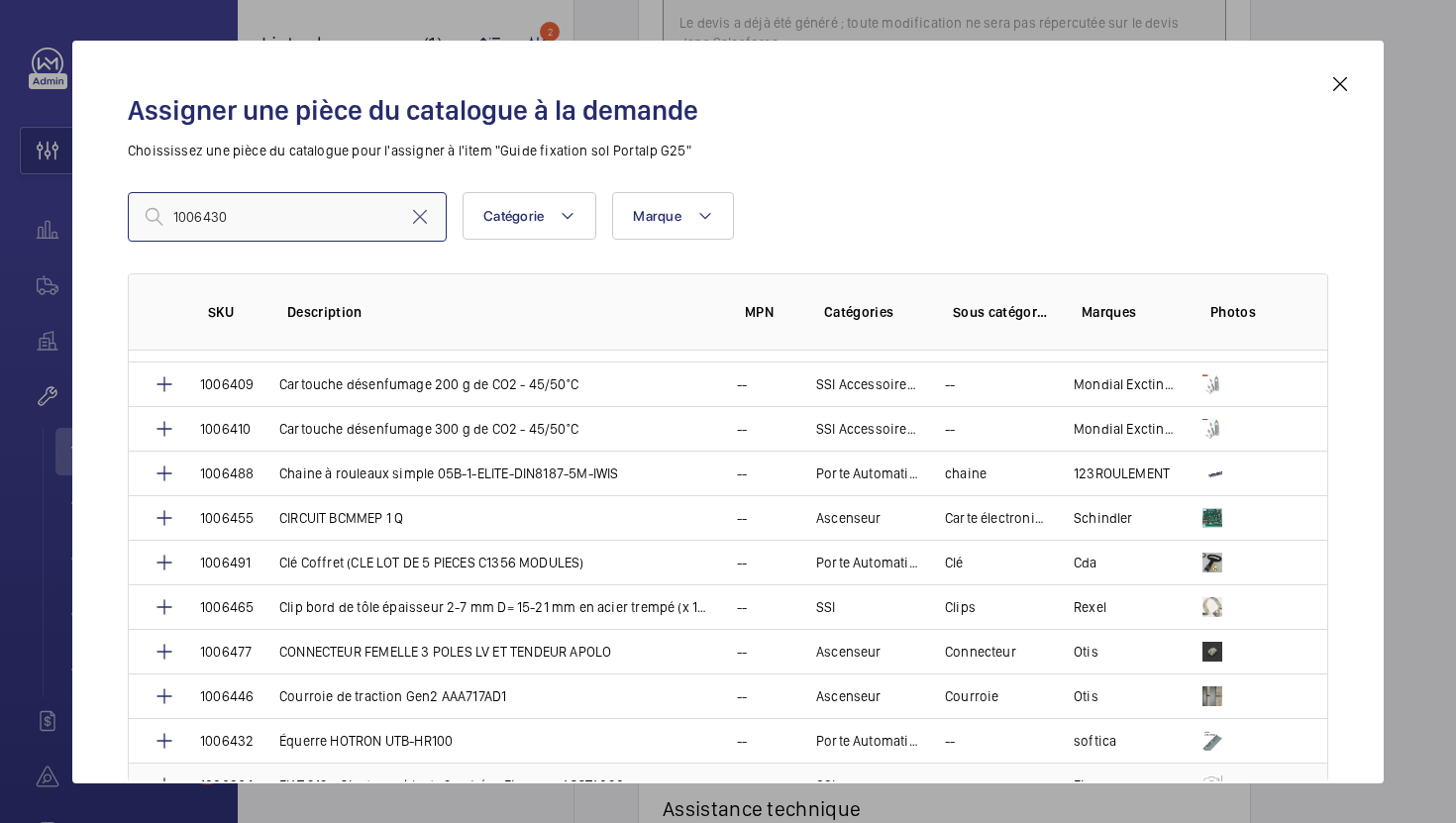 scroll, scrollTop: 747, scrollLeft: 0, axis: vertical 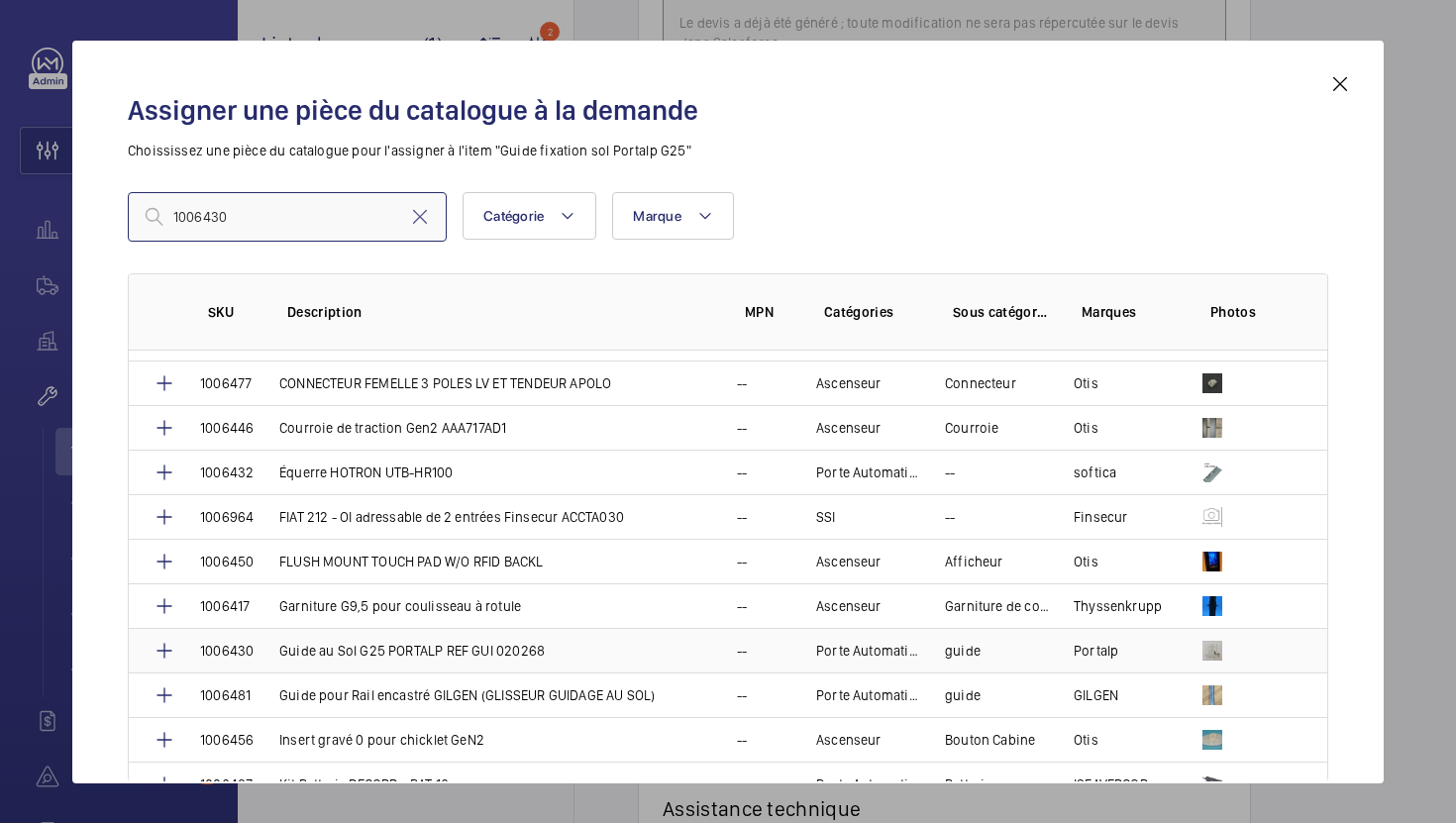 type on "1006430" 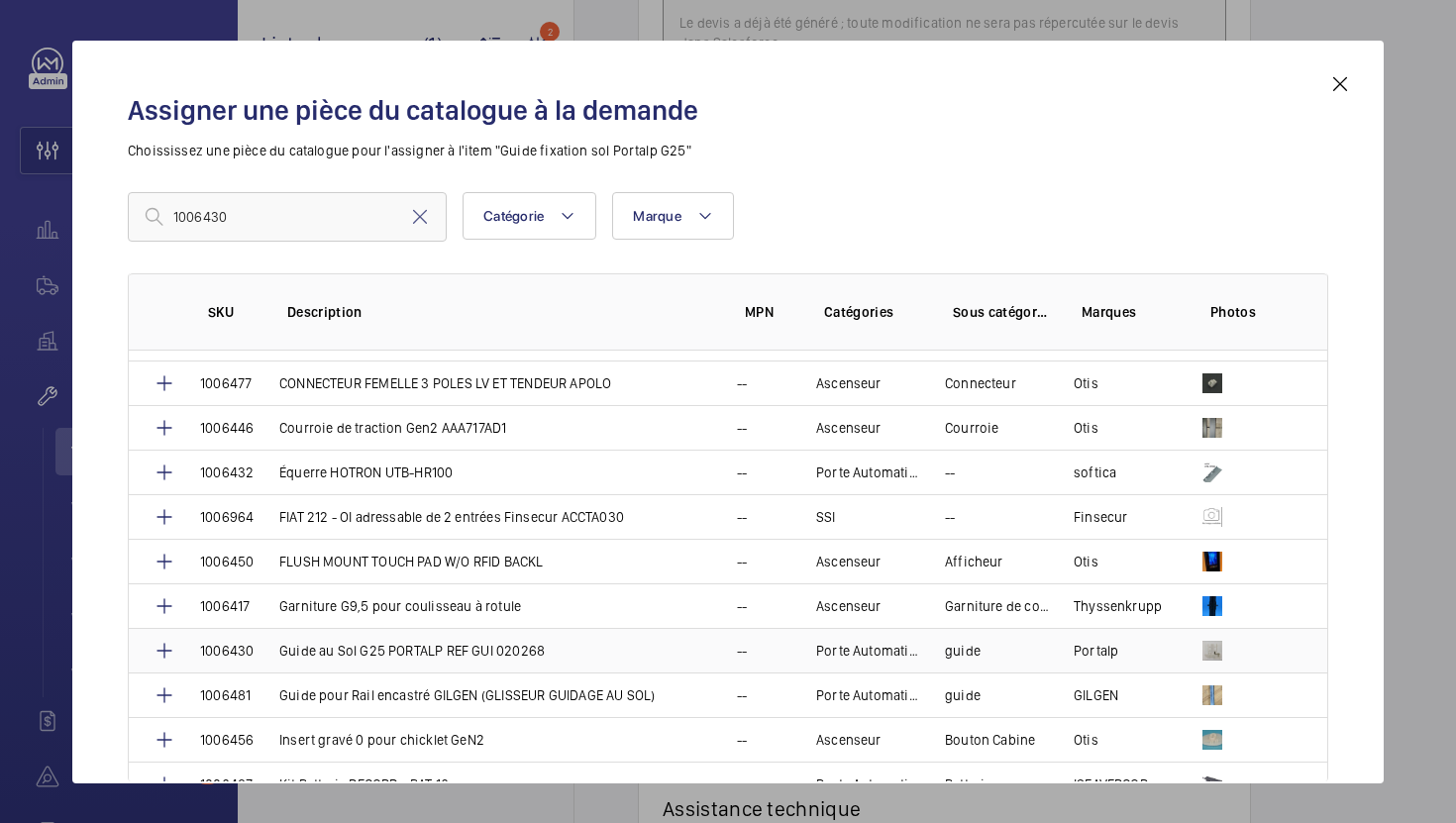 click on "Guide au Sol G25 PORTALP REF  GUI 020268" at bounding box center [484, 650] 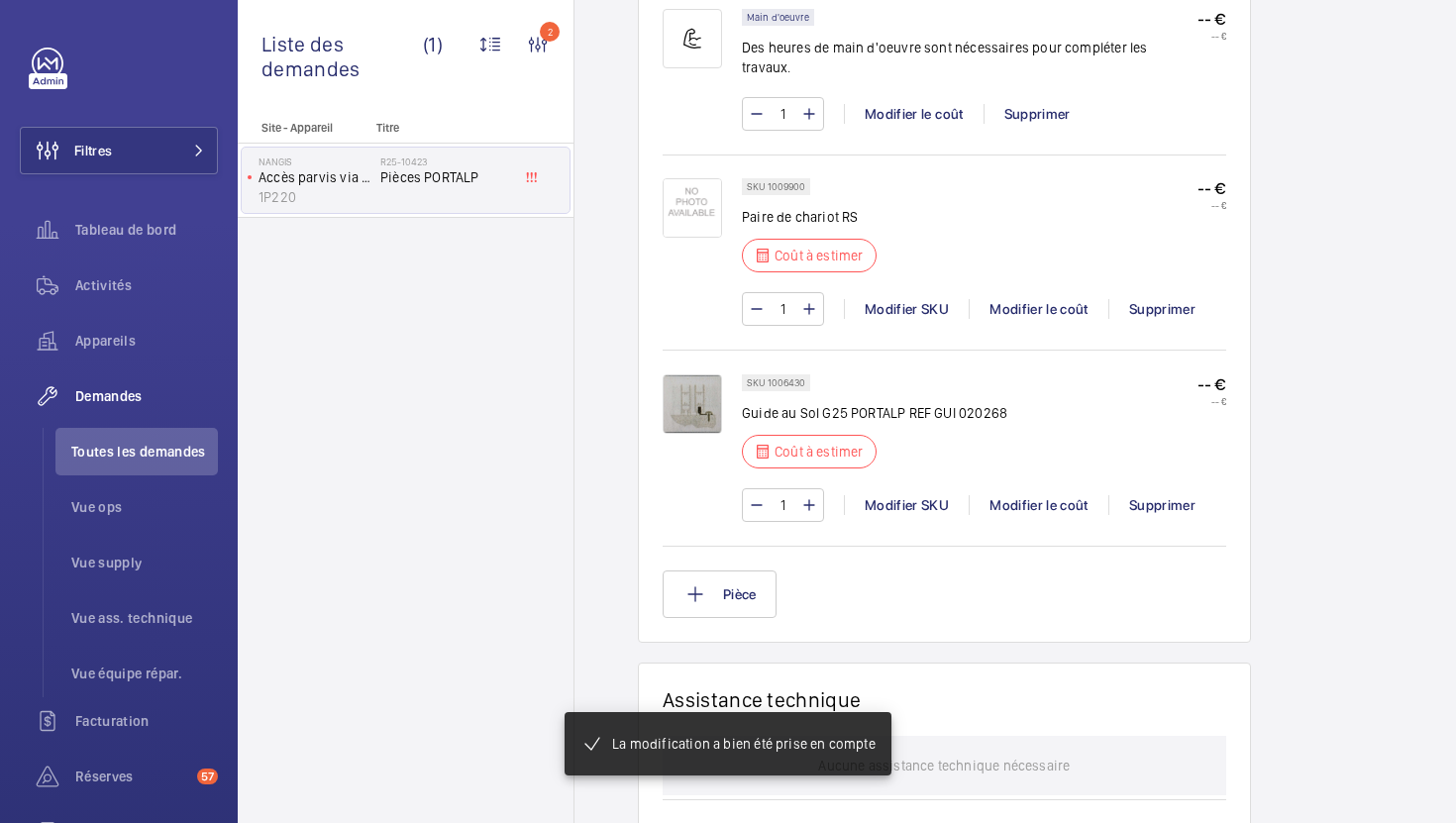scroll, scrollTop: 1411, scrollLeft: 0, axis: vertical 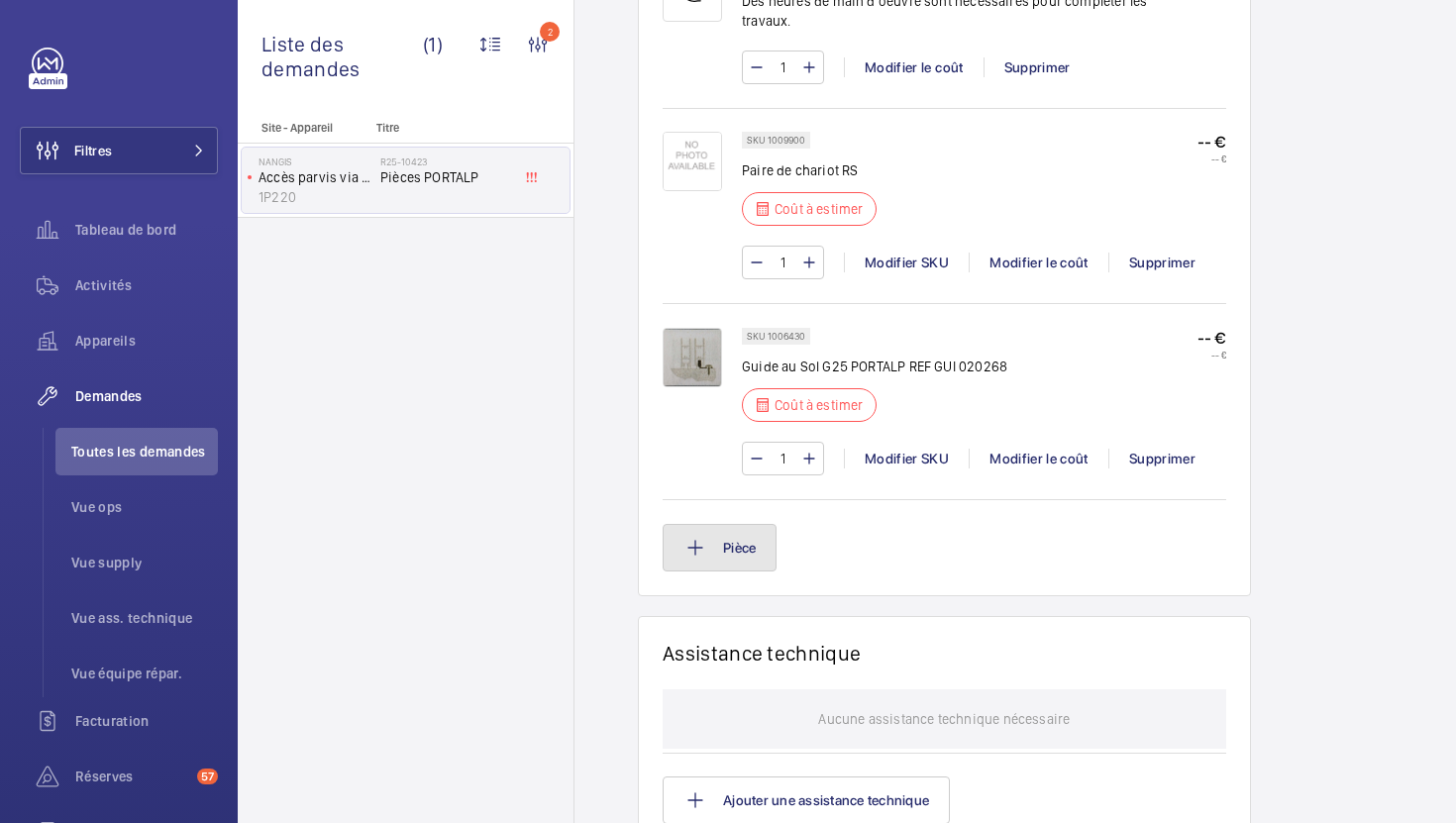 click 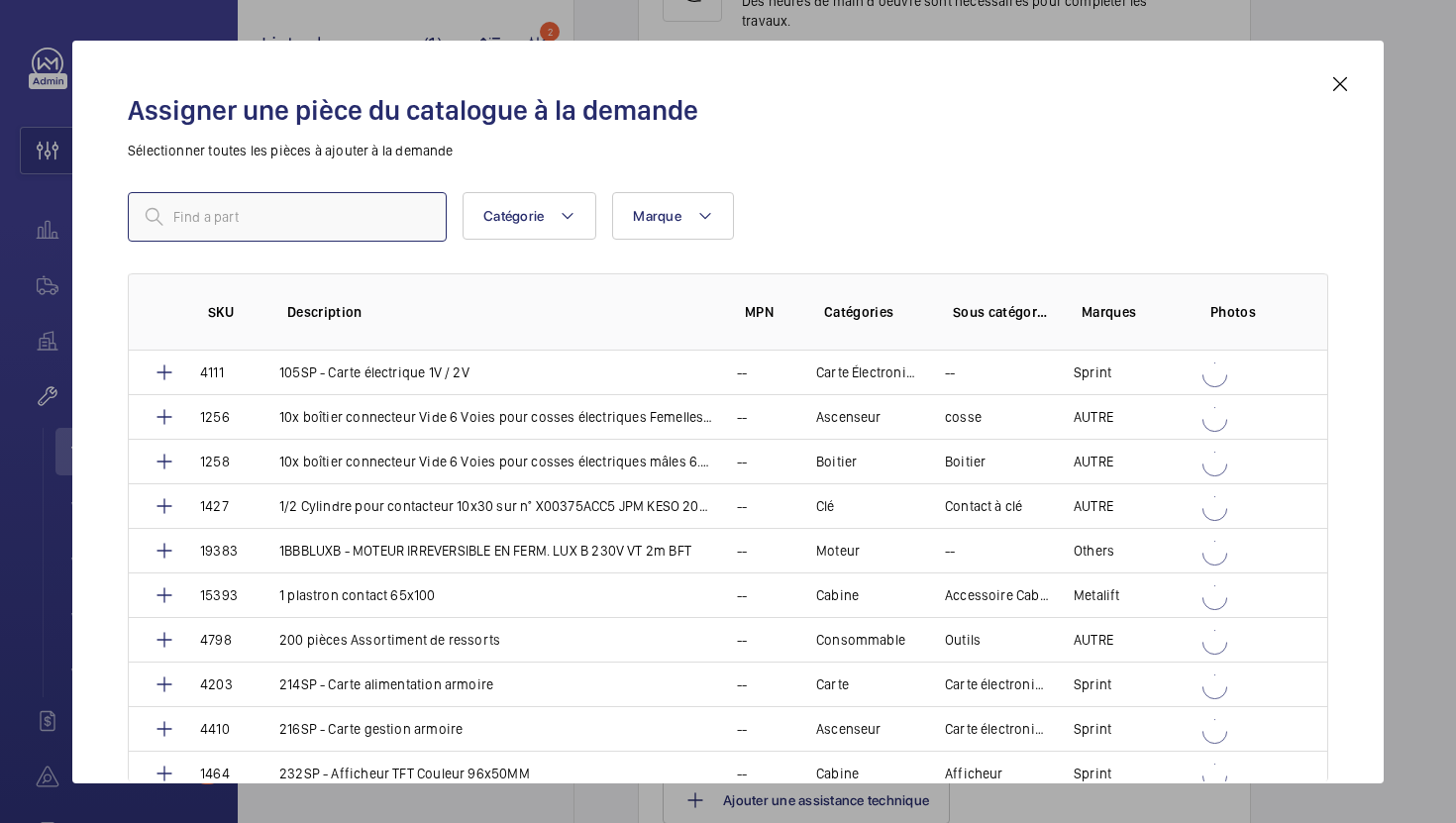 click at bounding box center [287, 217] 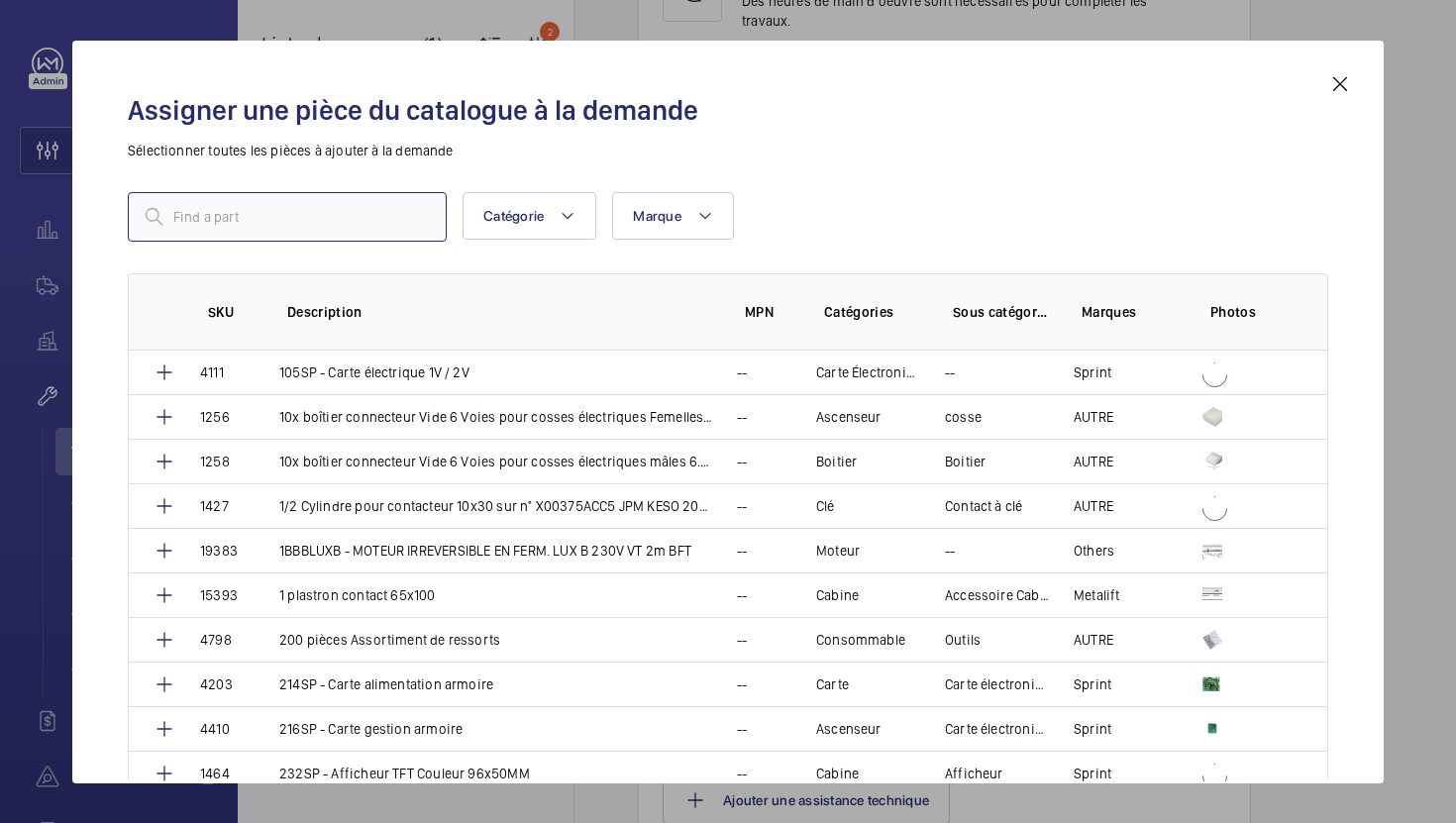 paste on "1005165" 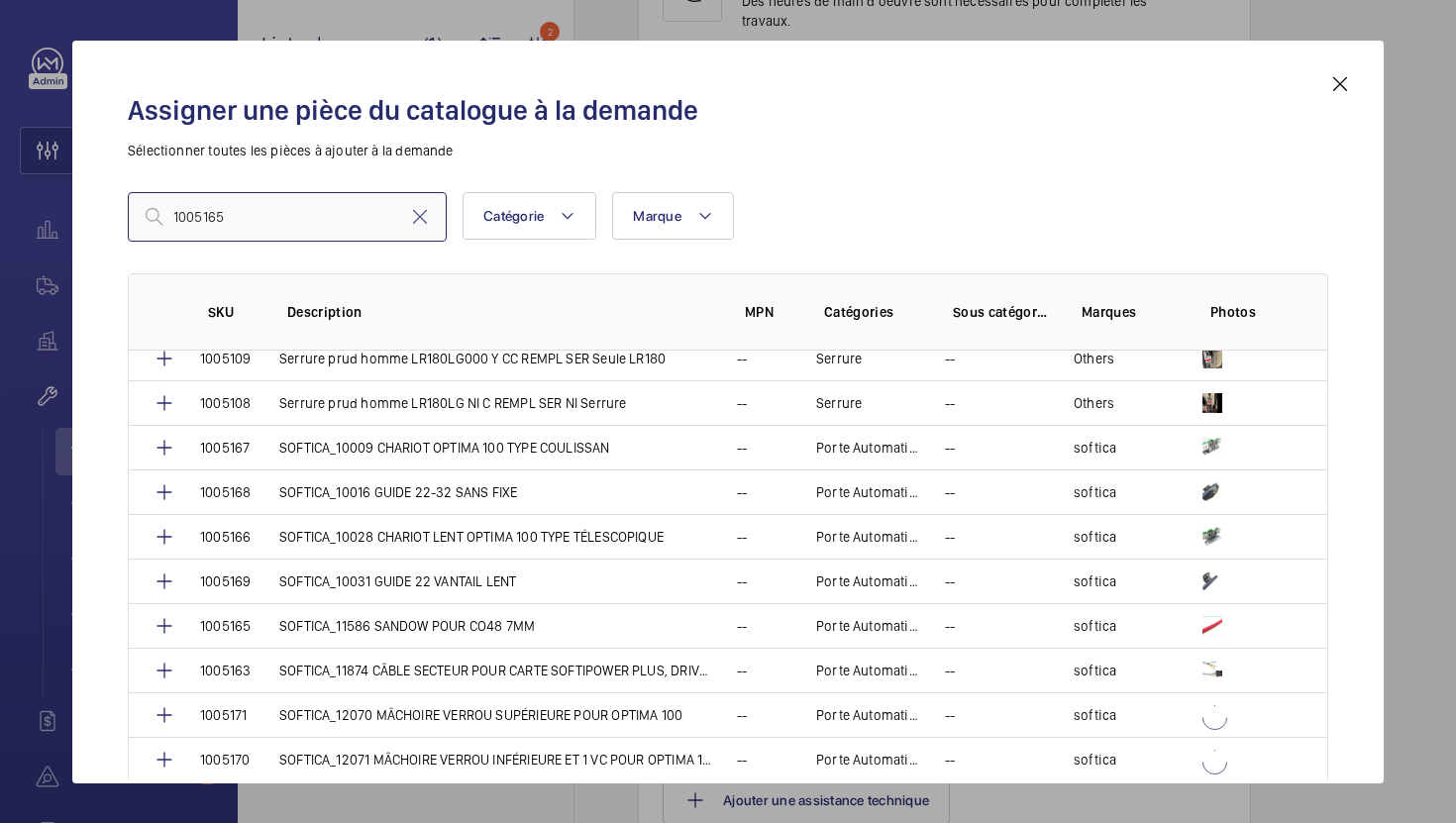 scroll, scrollTop: 1901, scrollLeft: 0, axis: vertical 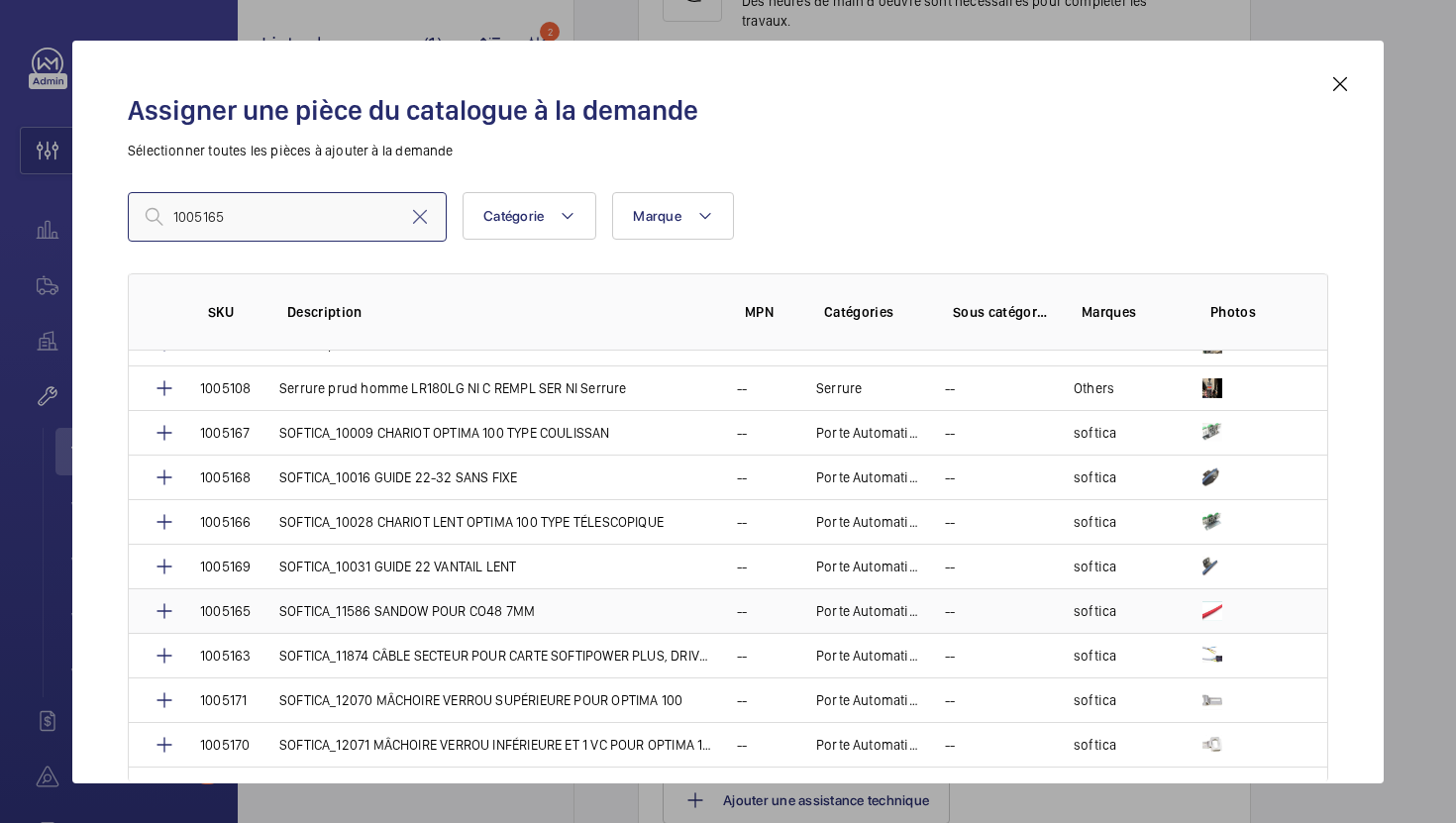 type on "1005165" 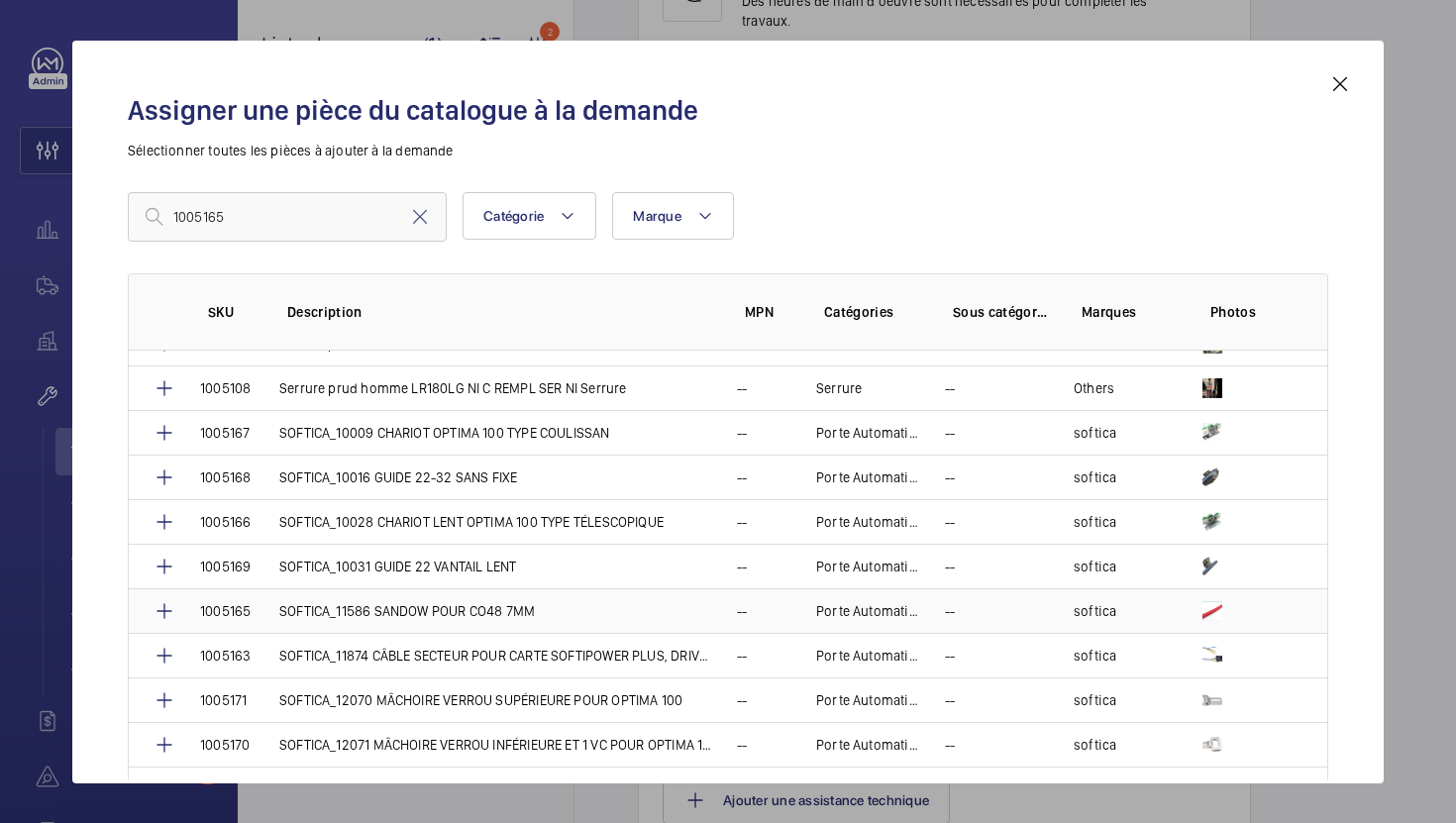 click on "SOFTICA_11586 SANDOW POUR CO48 7MM" at bounding box center (484, 610) 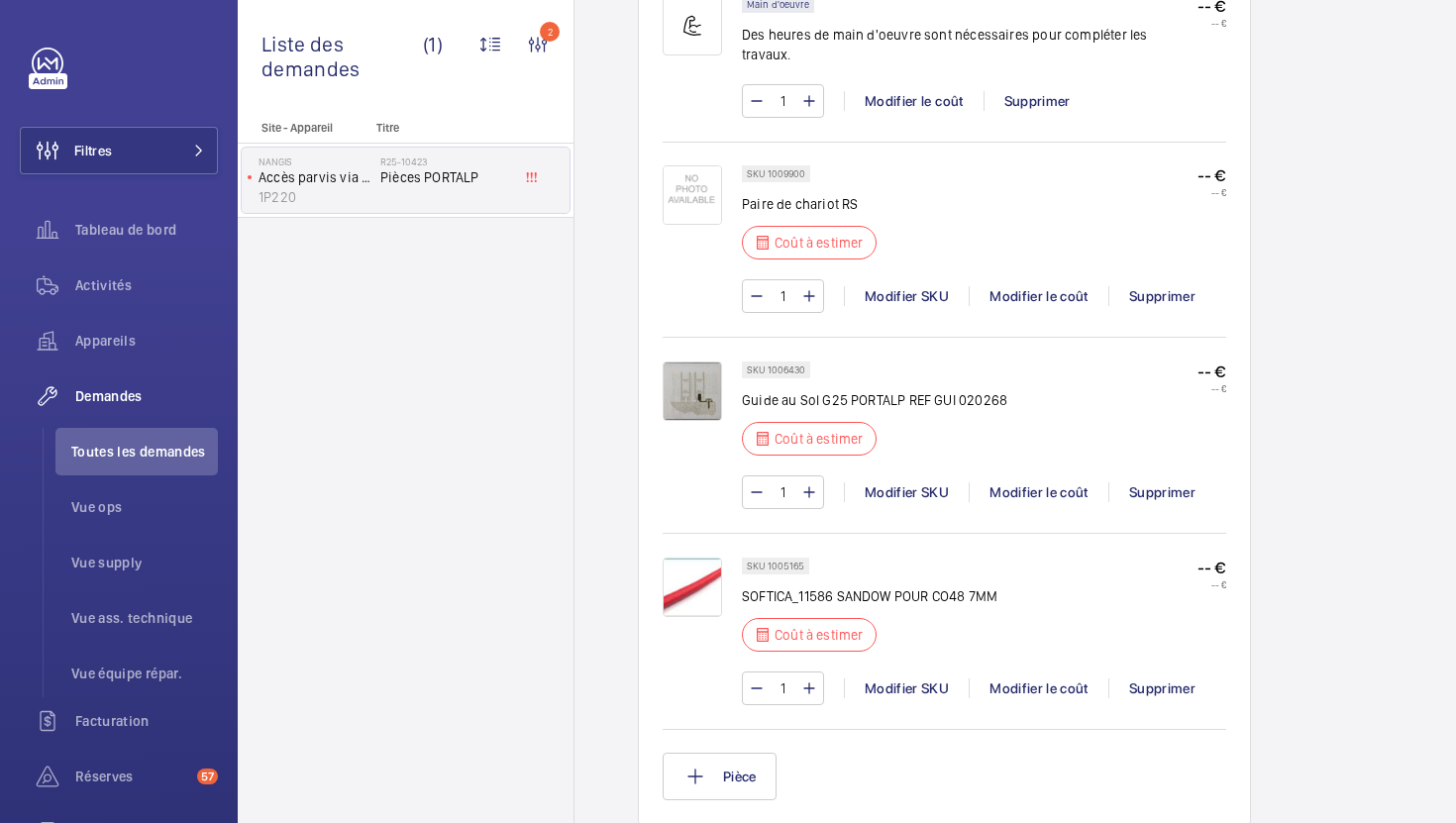 scroll, scrollTop: 1307, scrollLeft: 0, axis: vertical 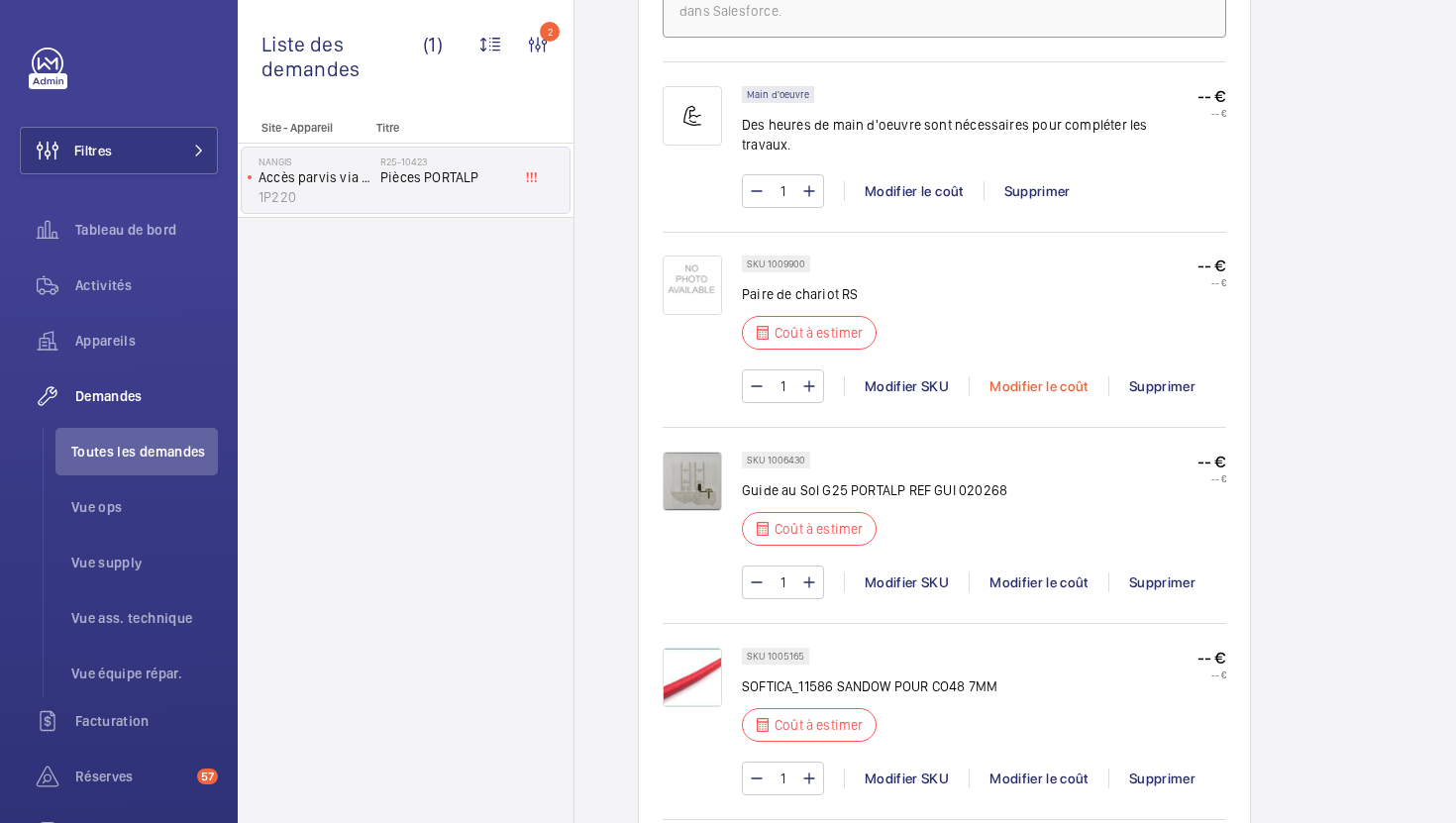 click on "Modifier le coût" 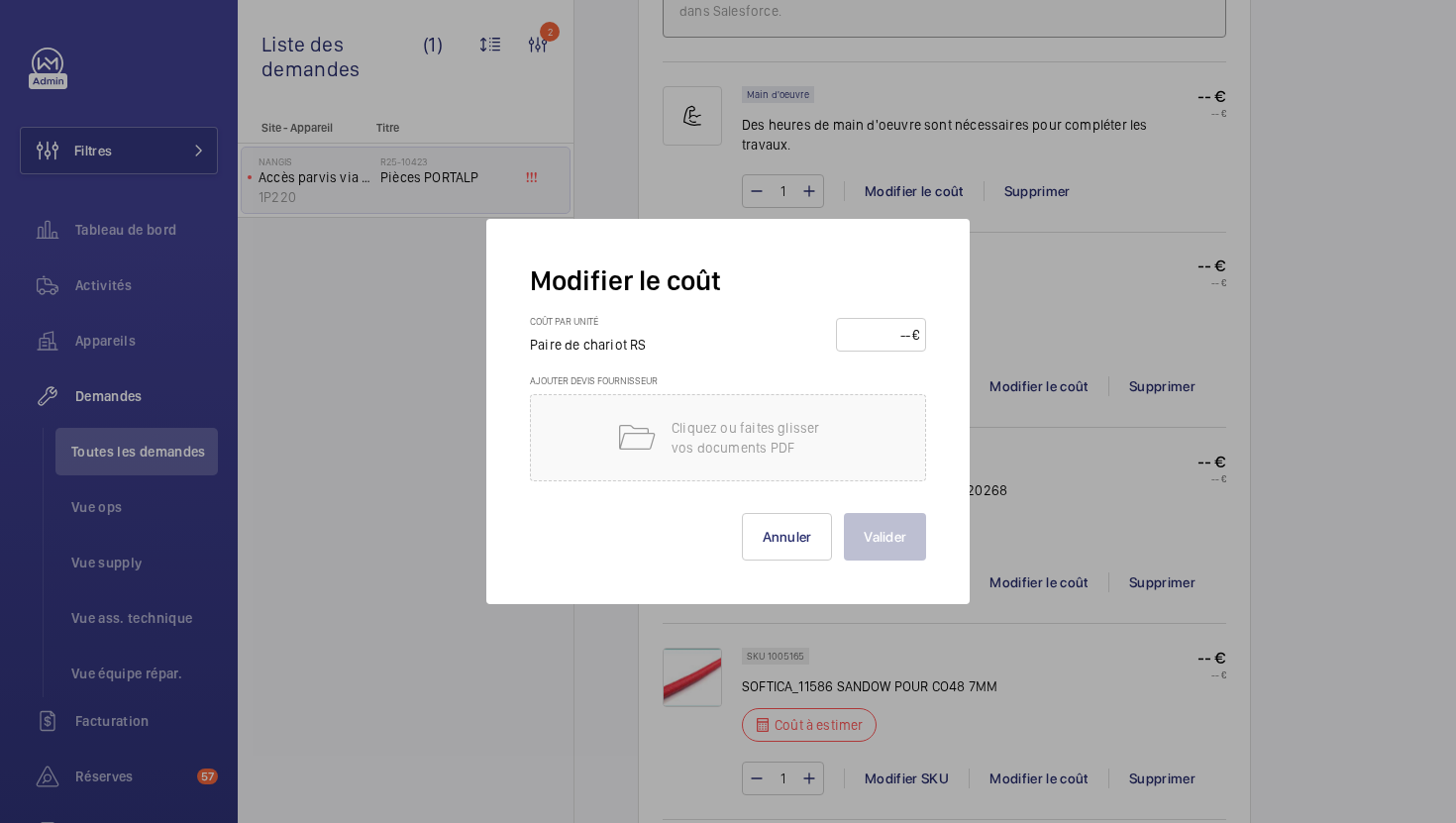 click at bounding box center (878, 335) 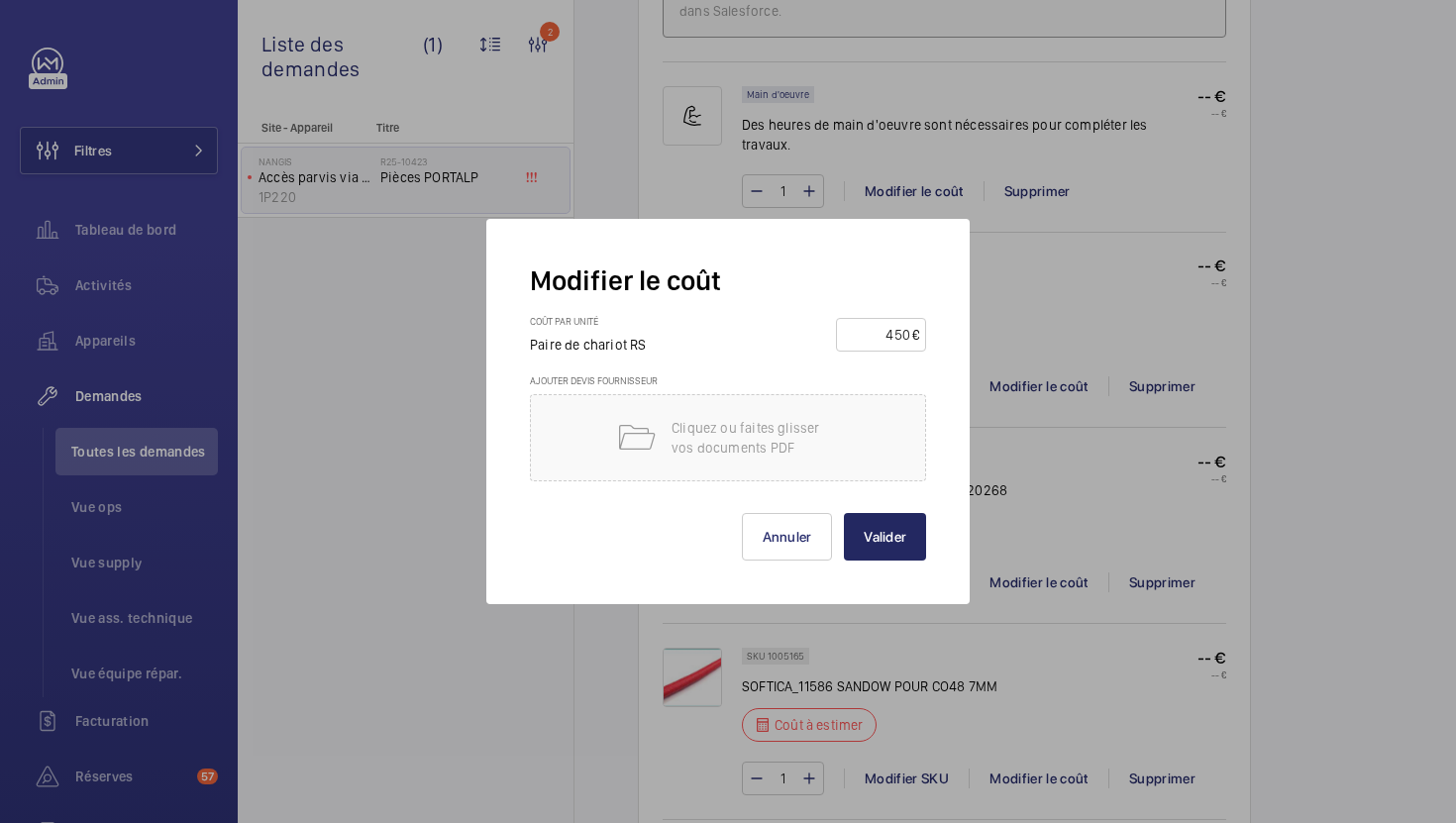 type on "450" 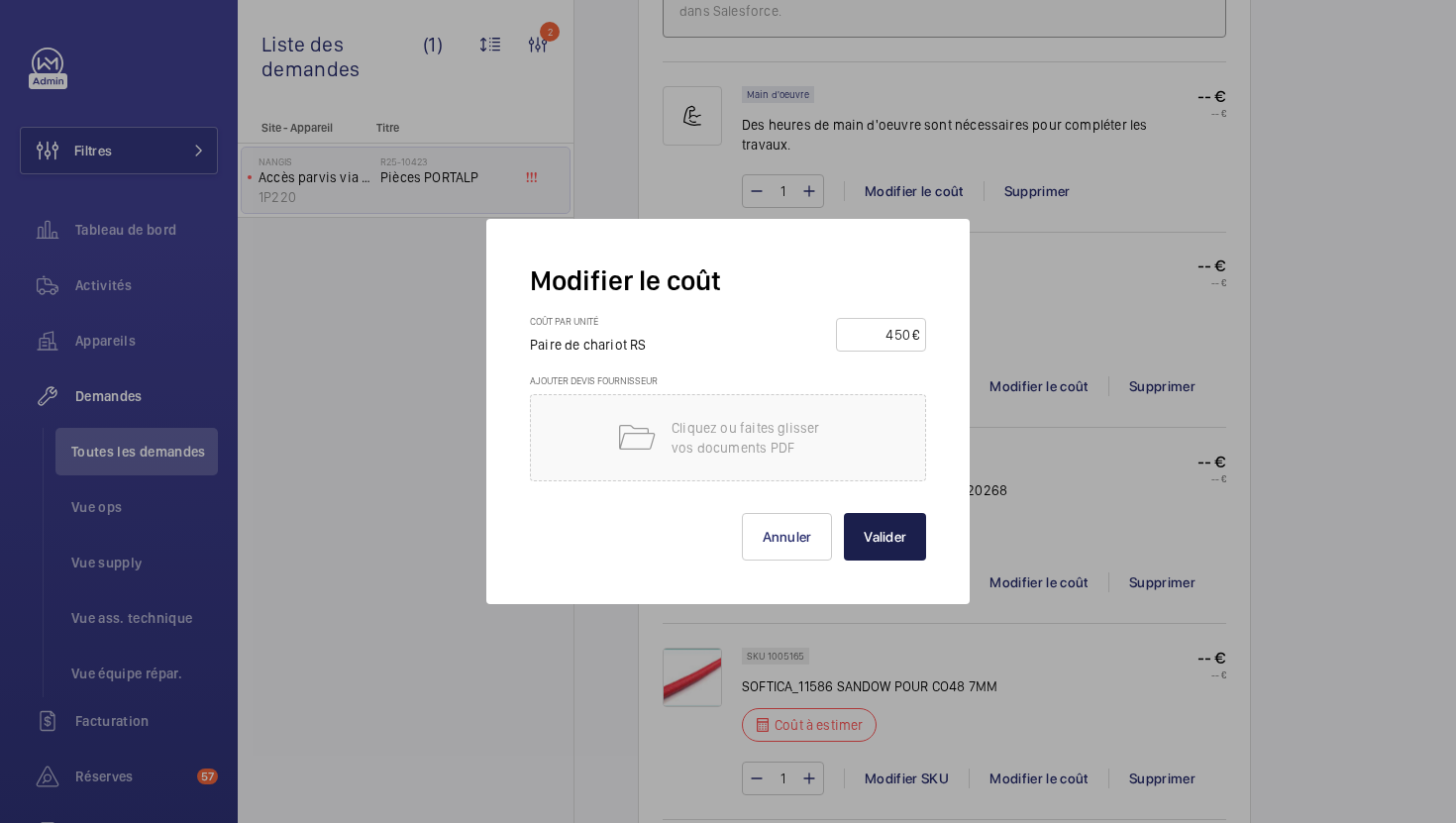 click on "Valider" at bounding box center (884, 537) 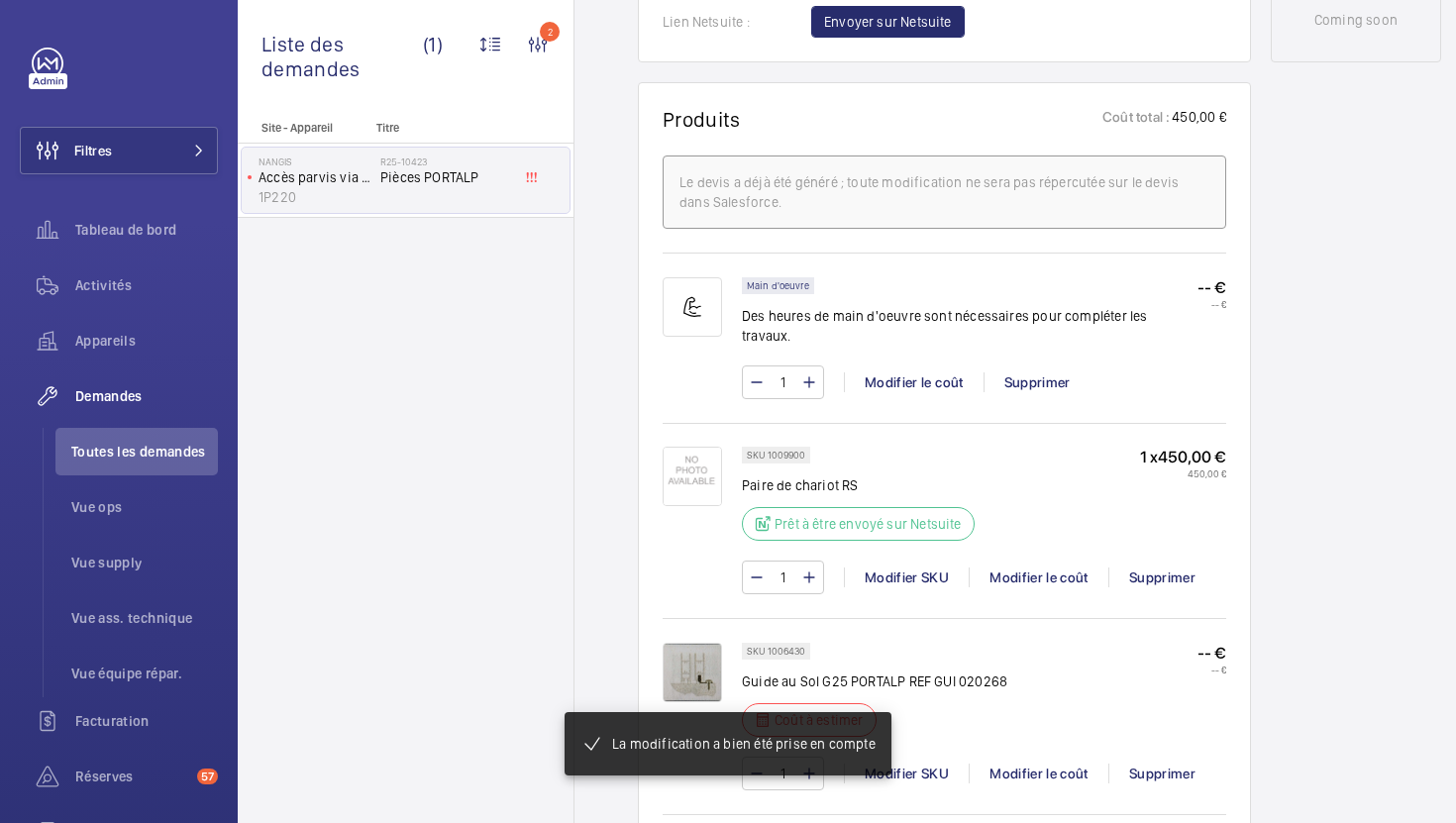 scroll, scrollTop: 1234, scrollLeft: 0, axis: vertical 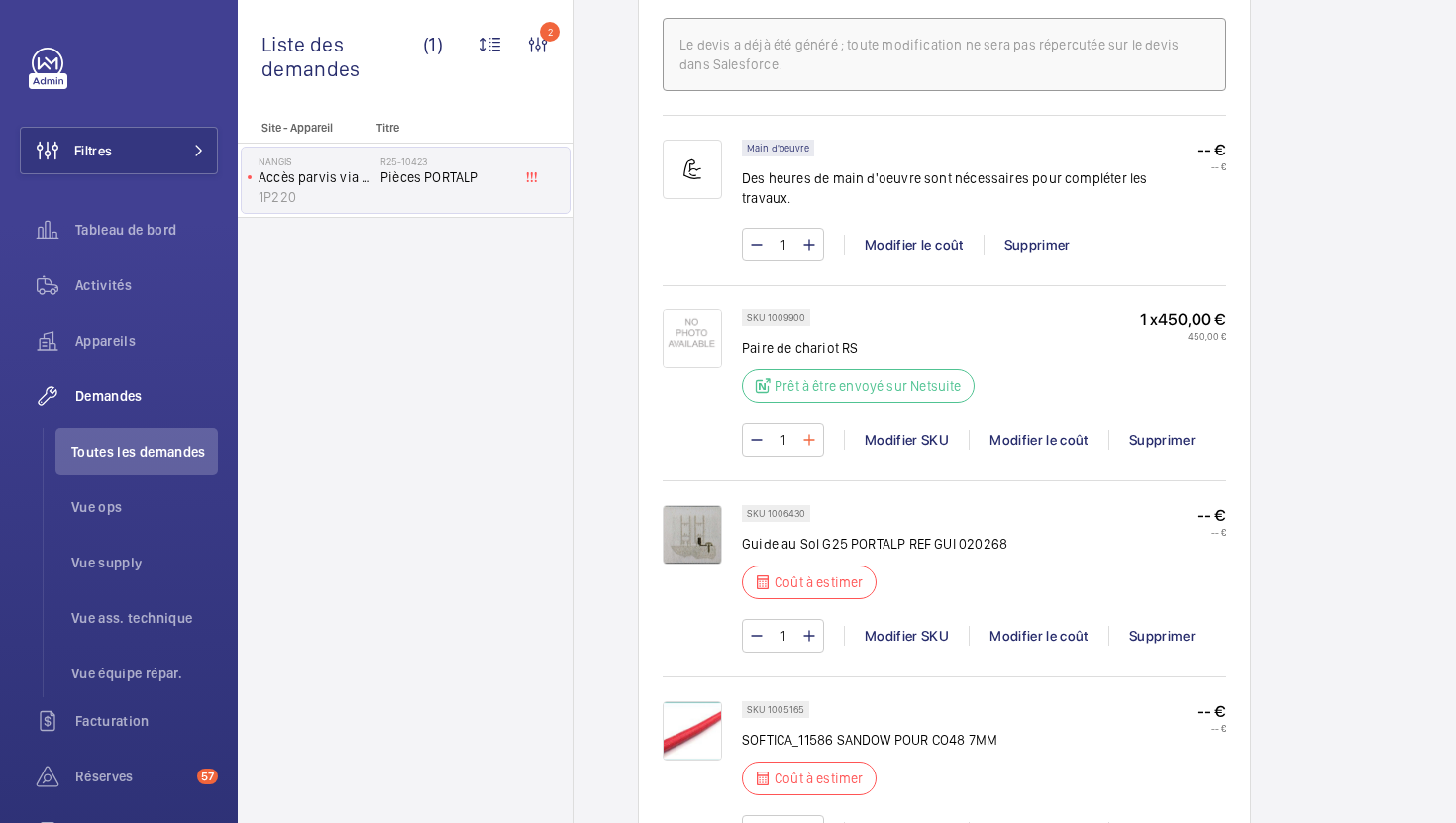 click 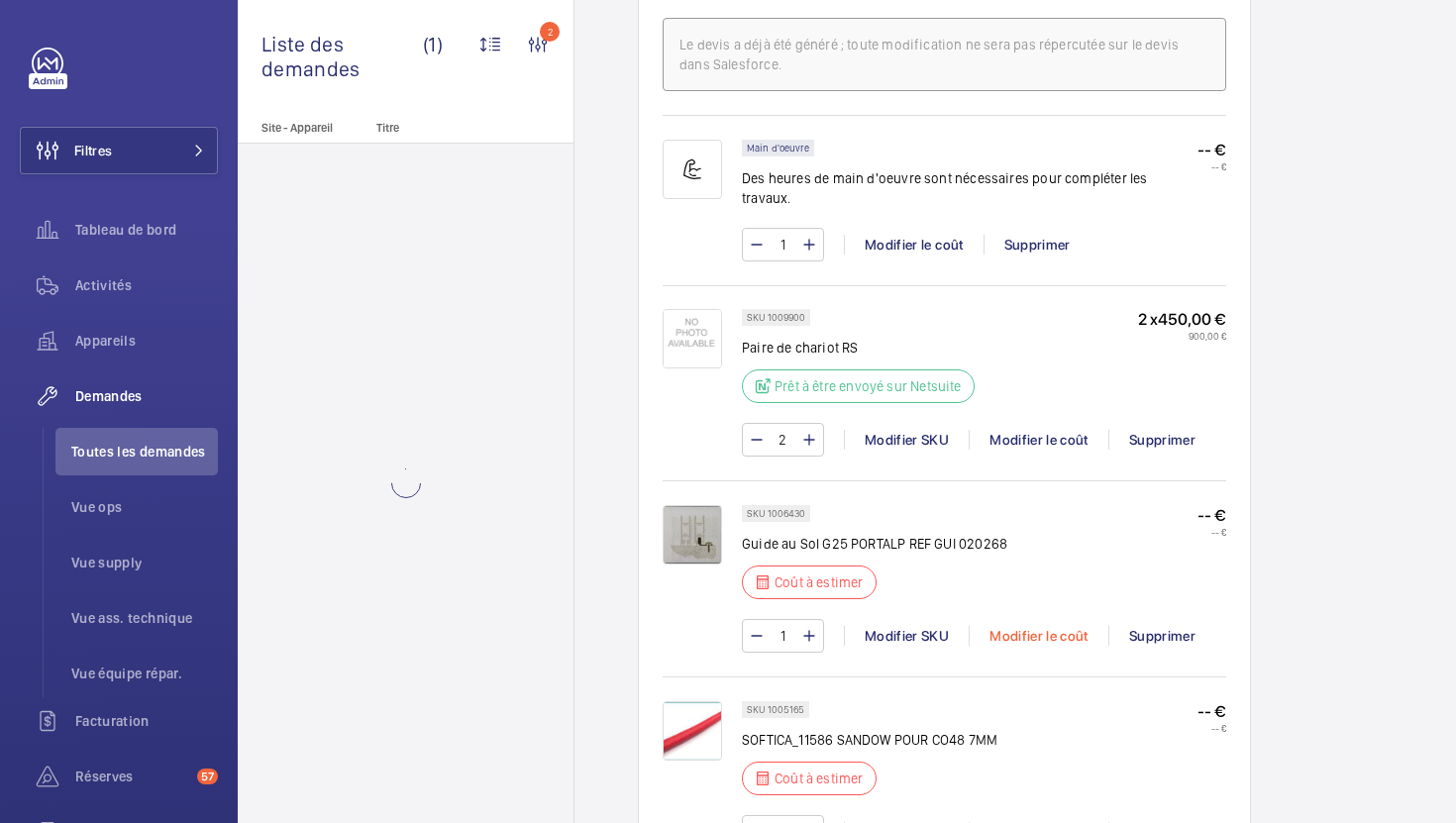 click on "Modifier le coût" 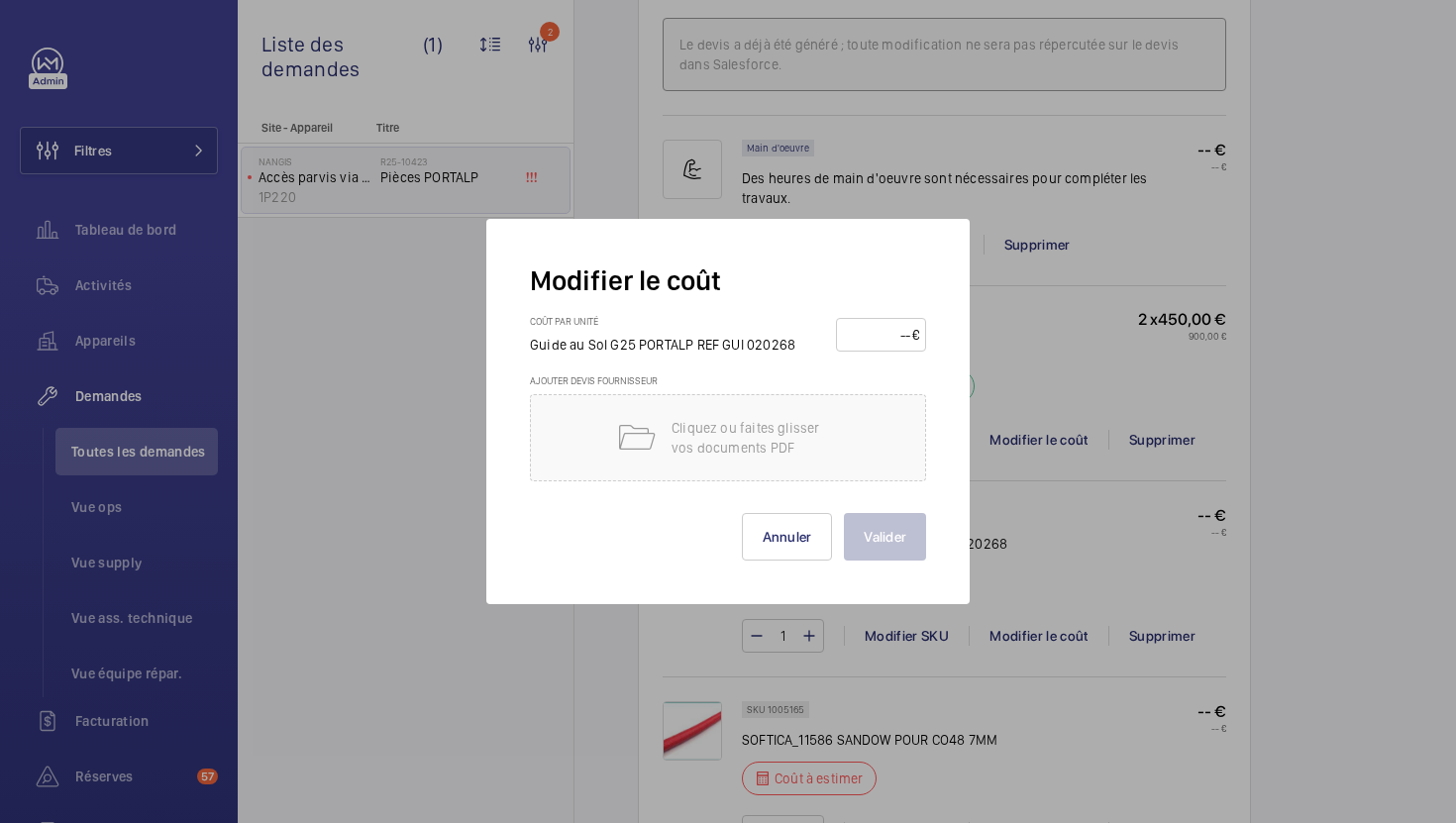 click at bounding box center [878, 335] 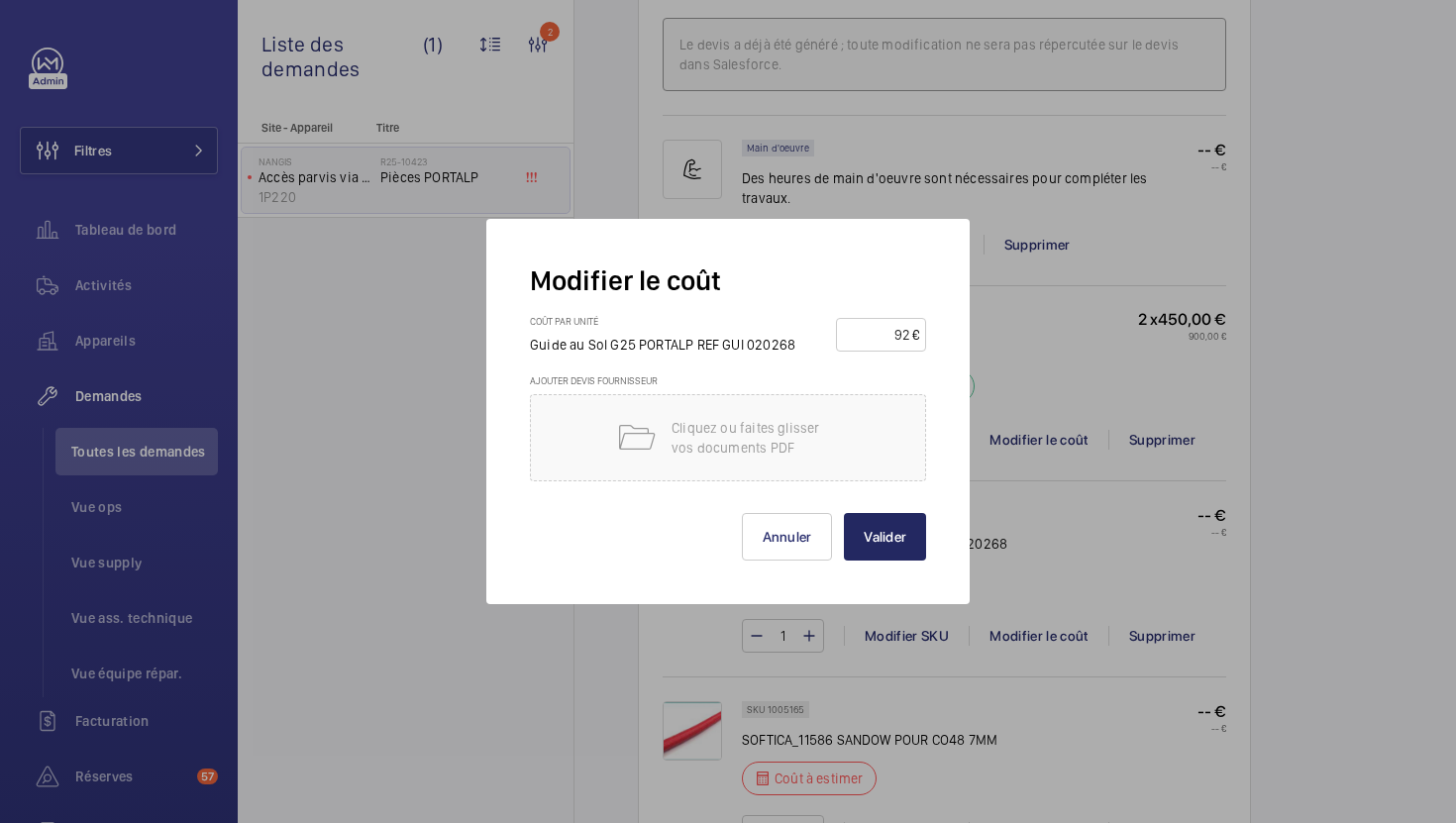 type on "92" 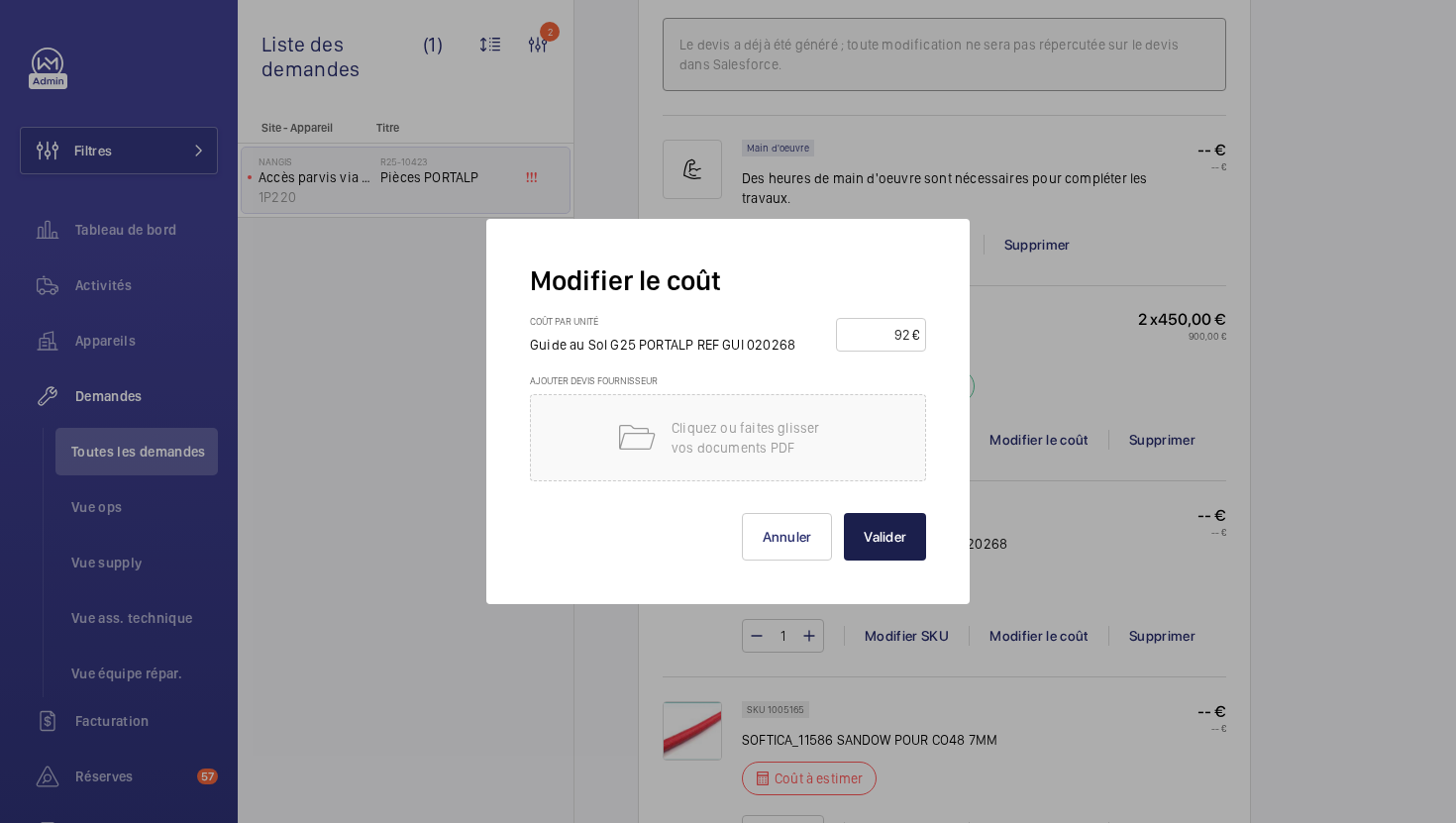 click on "Valider" at bounding box center (884, 537) 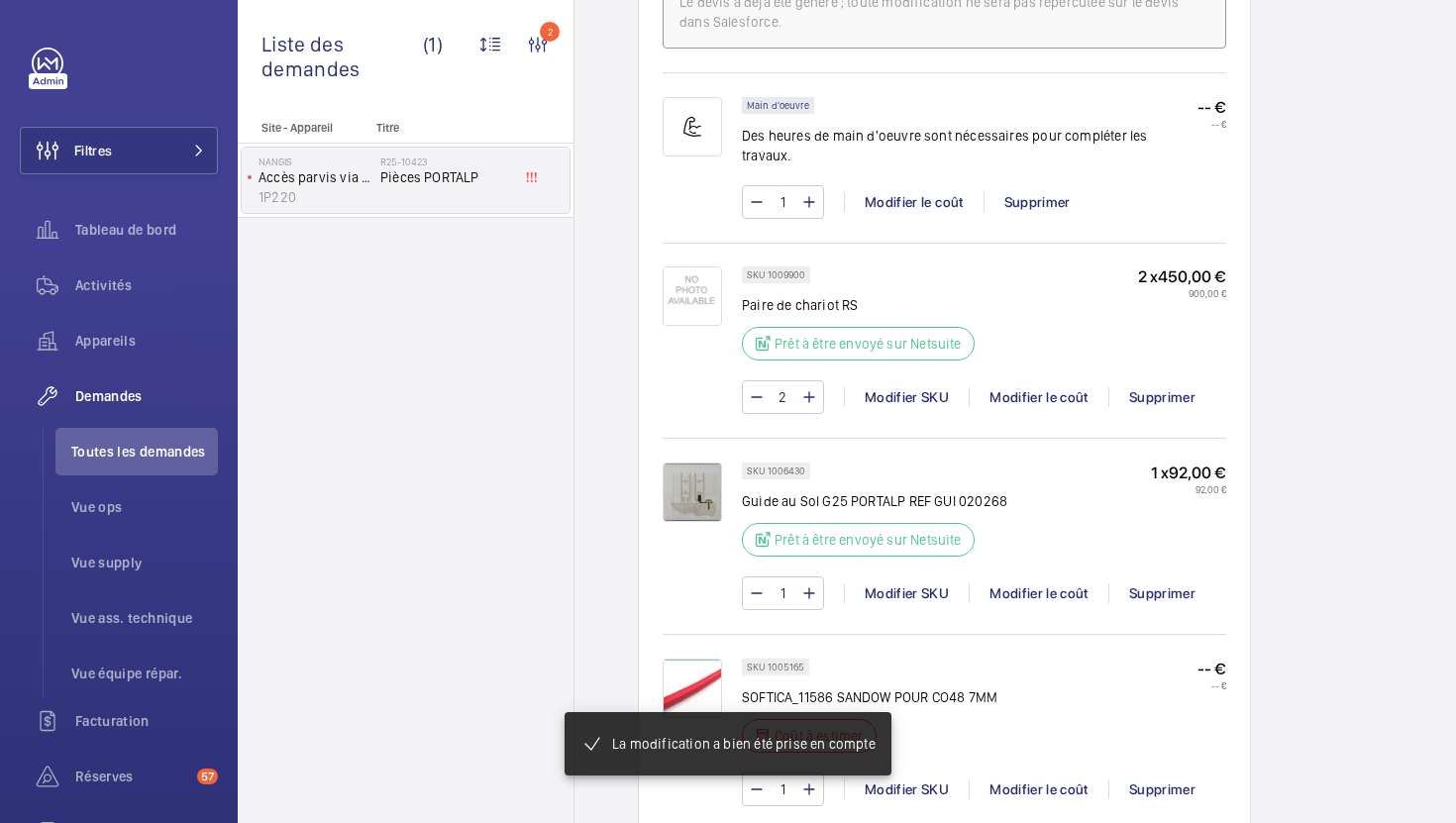 scroll, scrollTop: 1311, scrollLeft: 0, axis: vertical 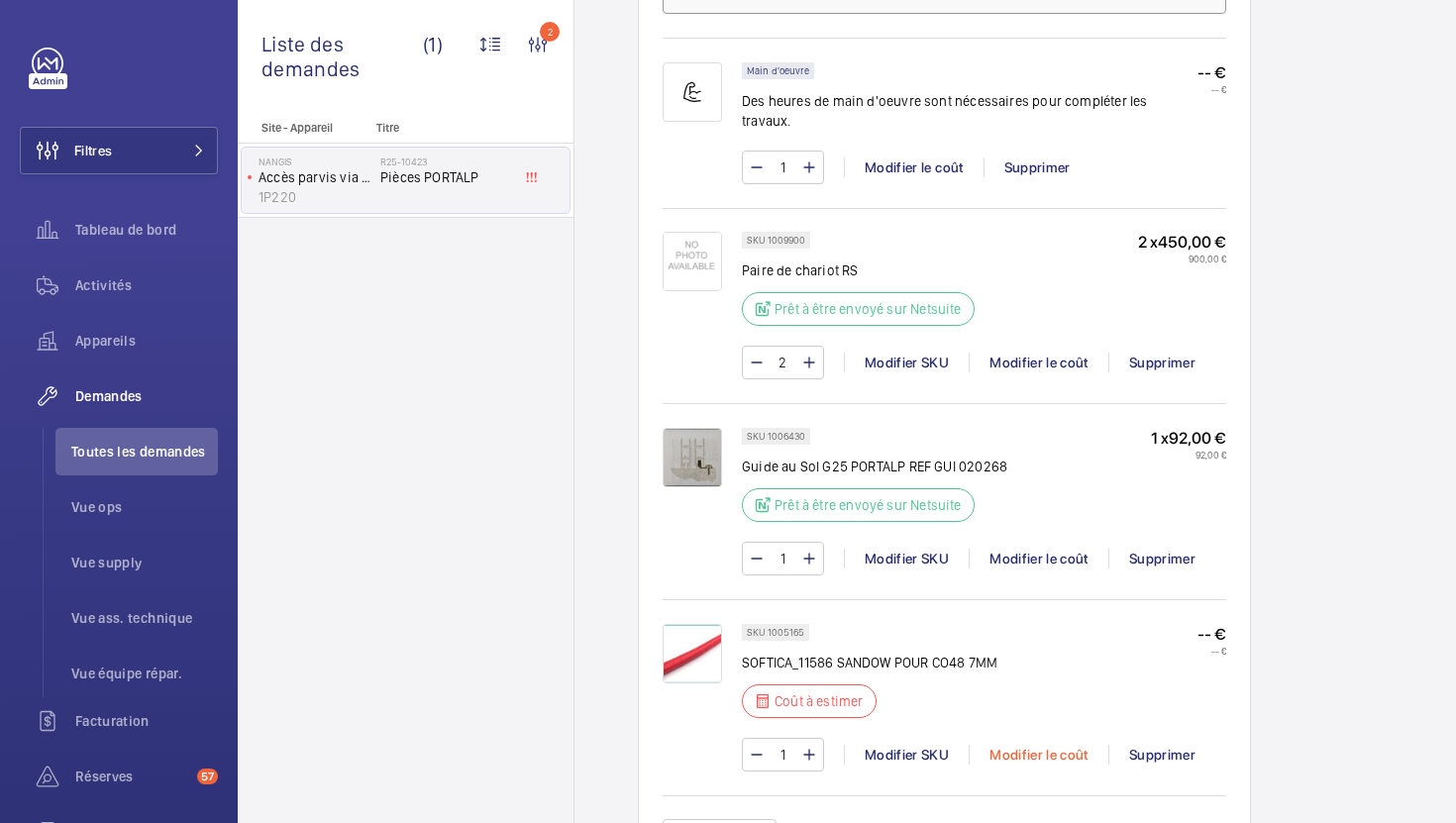 click on "Modifier le coût" 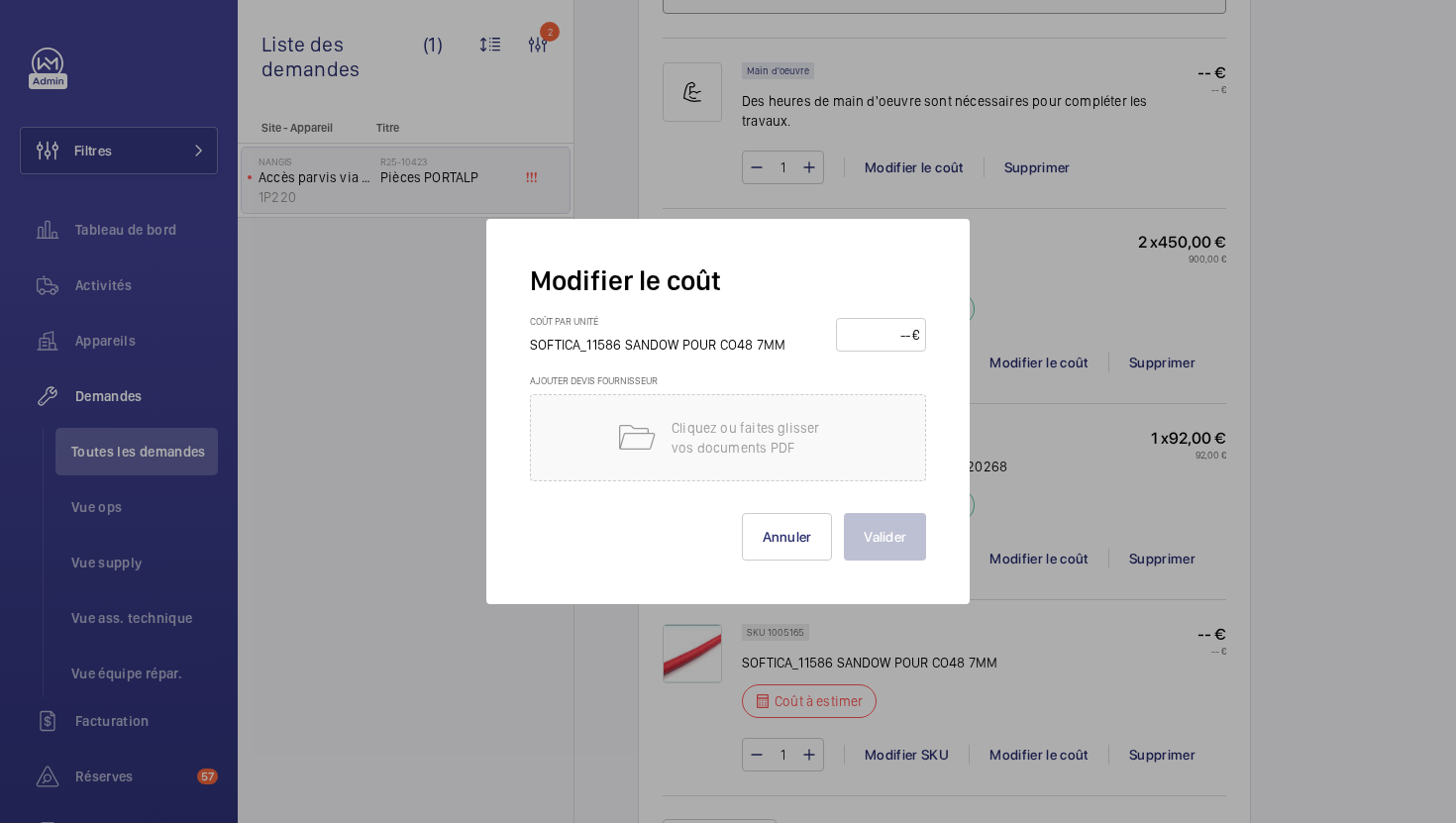 click at bounding box center [878, 335] 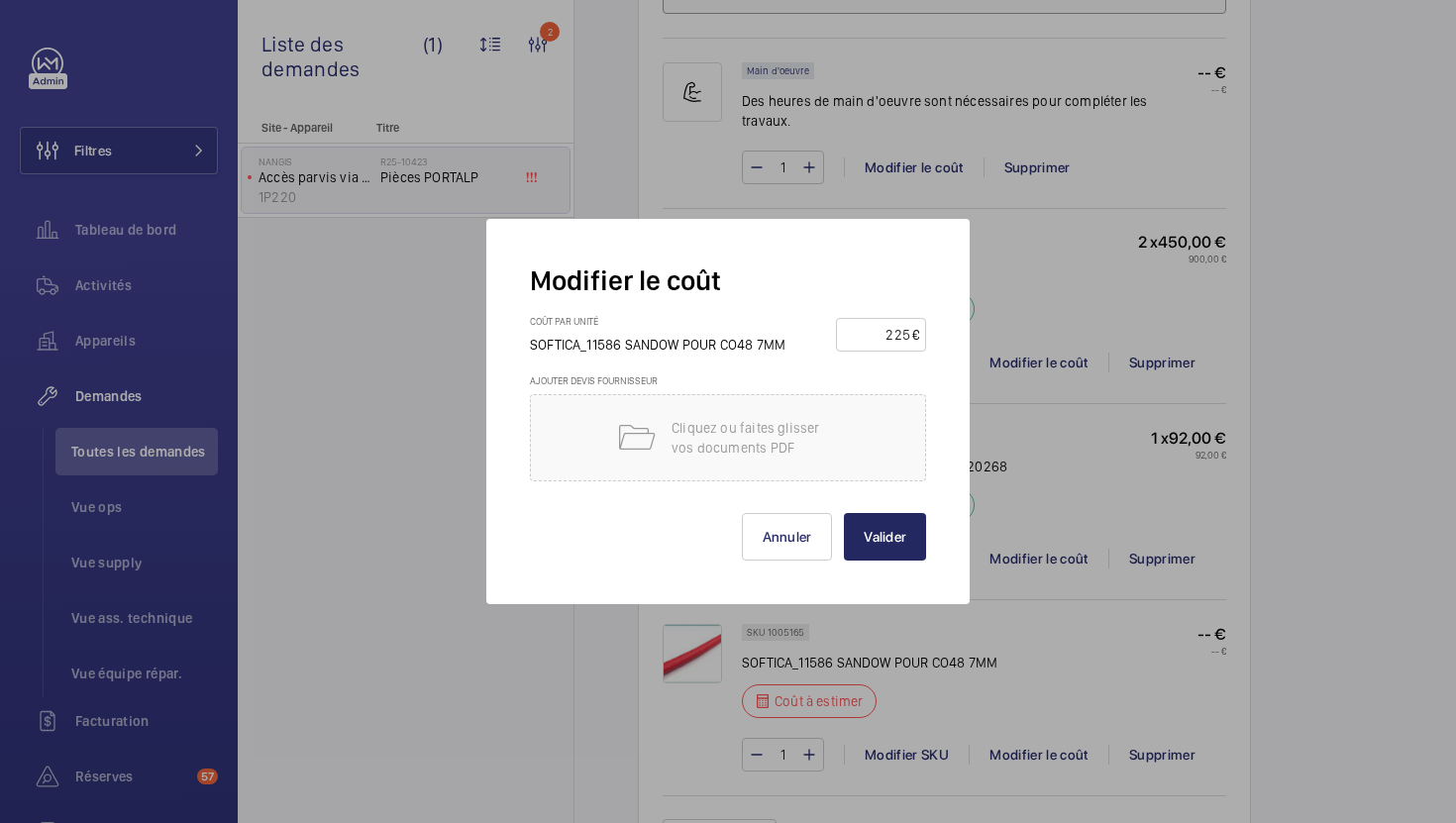 type on "225" 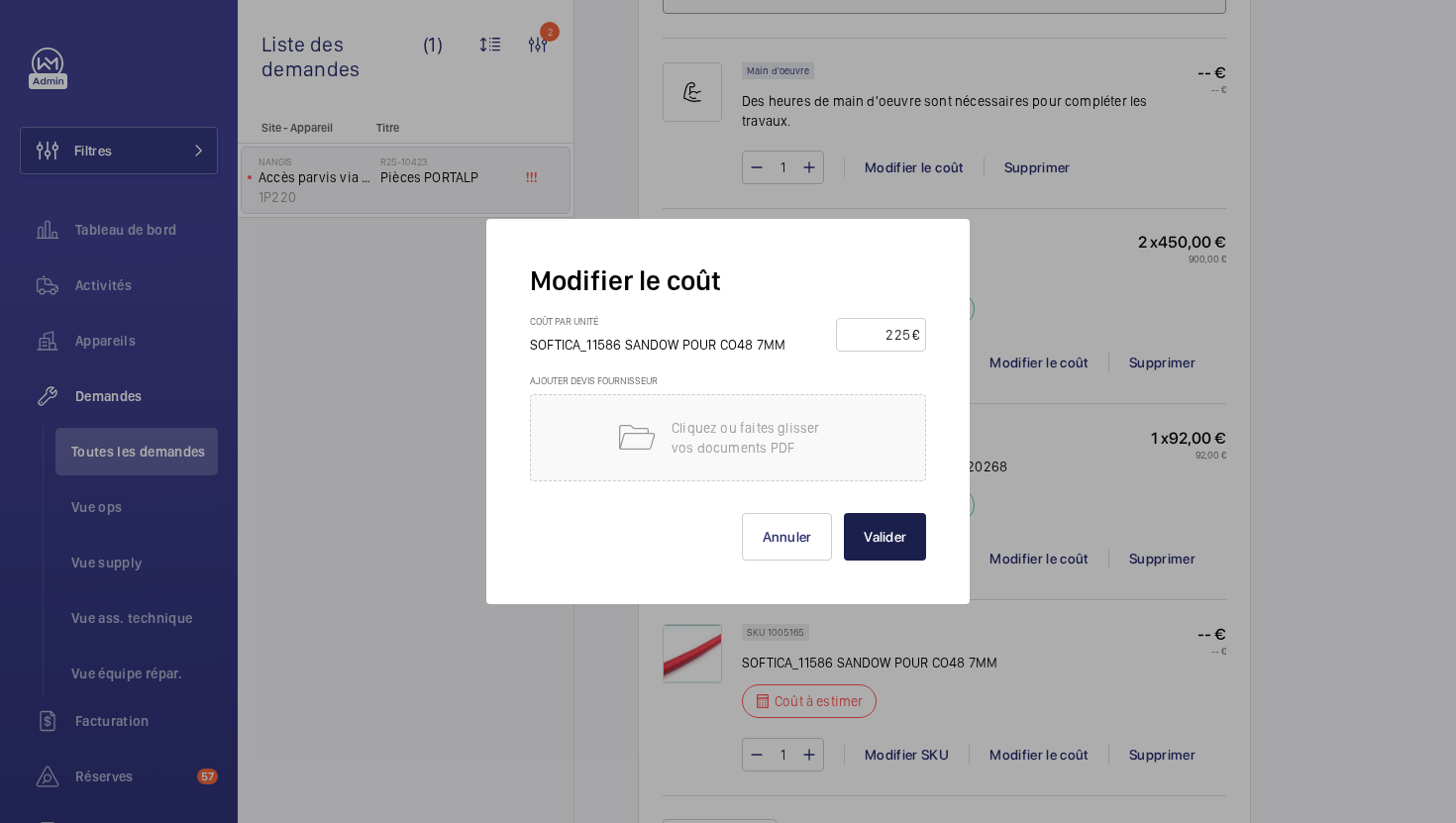 click on "Valider" at bounding box center (884, 537) 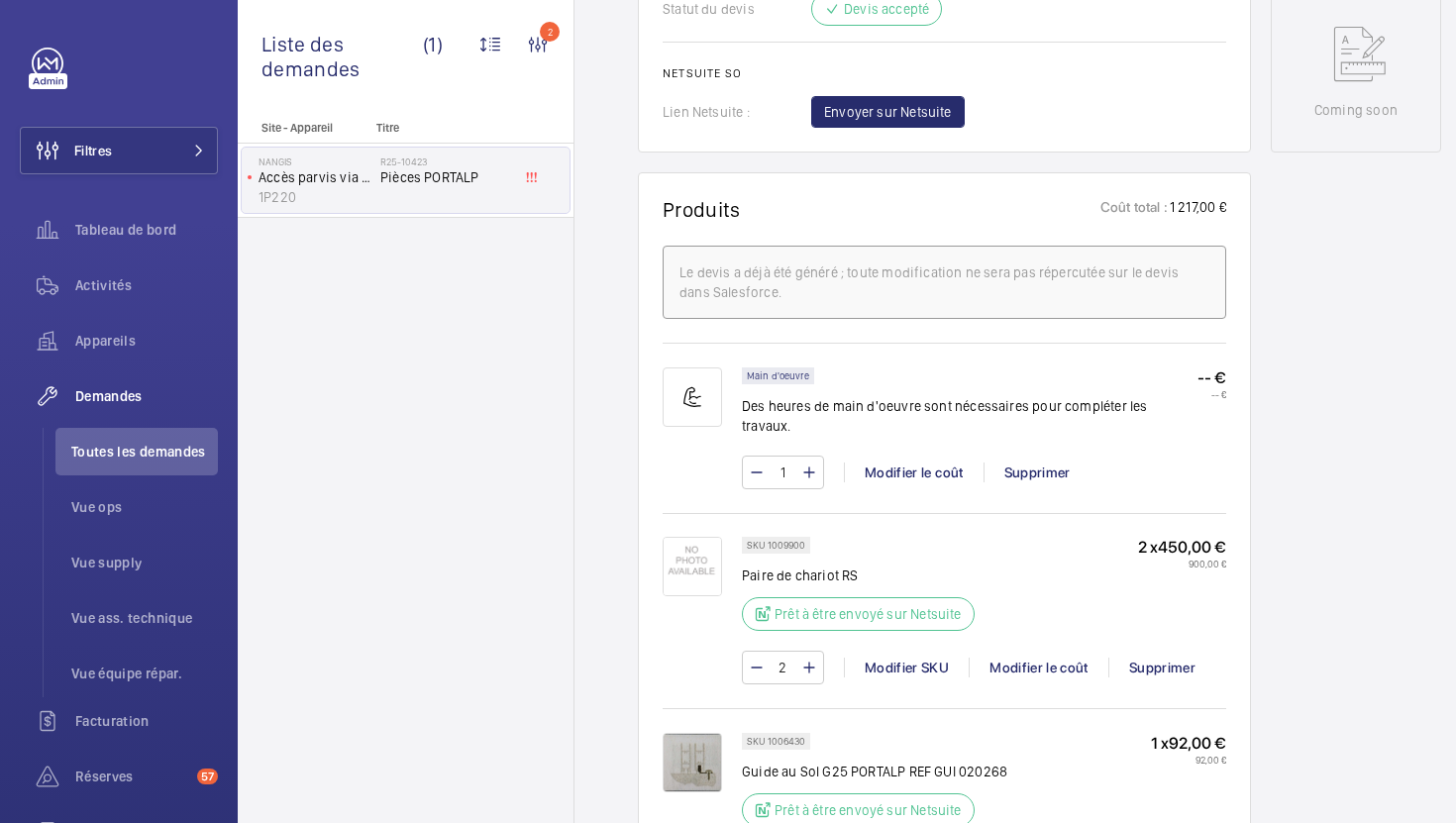 scroll, scrollTop: 884, scrollLeft: 0, axis: vertical 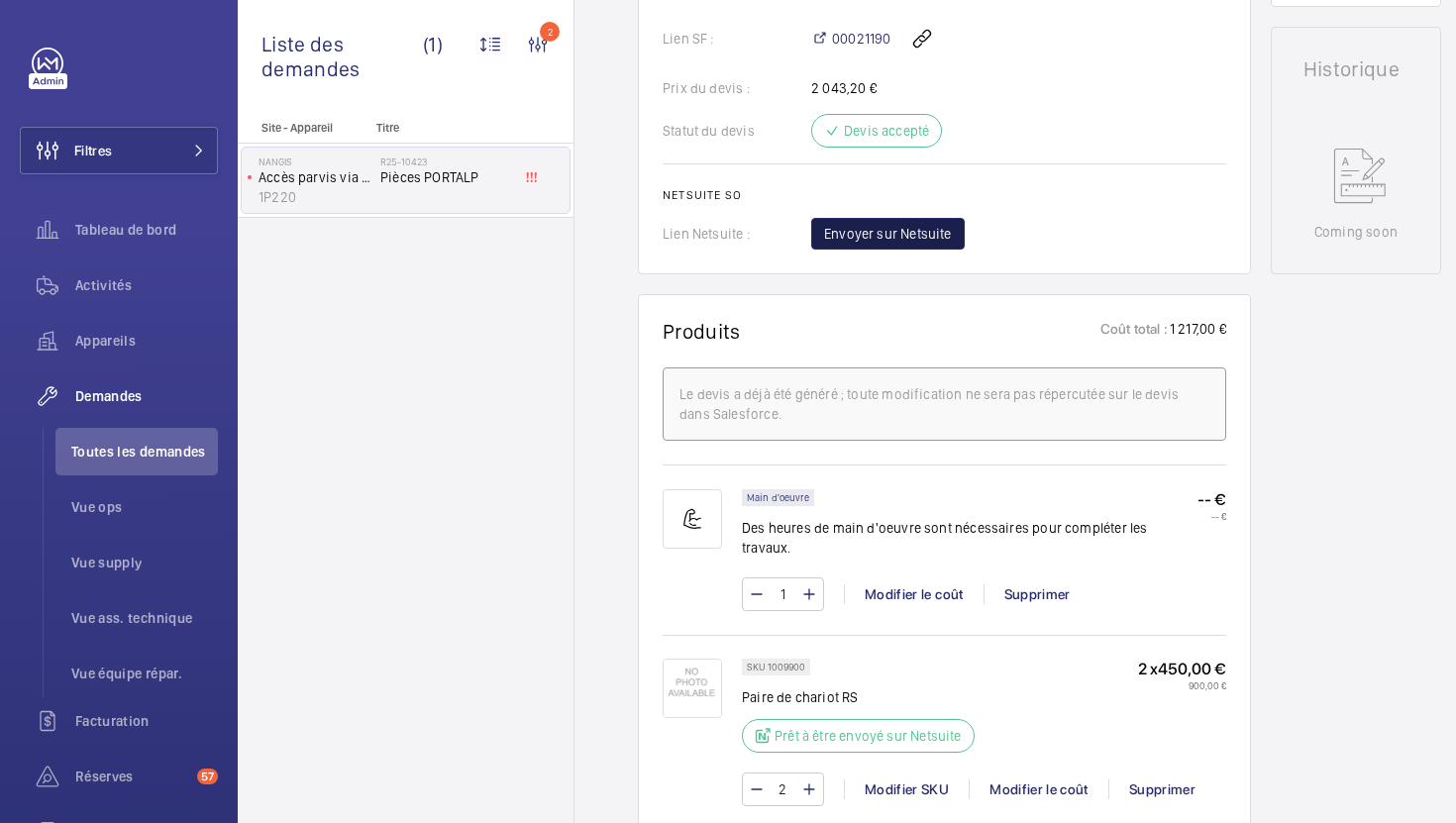 click on "Envoyer sur Netsuite" 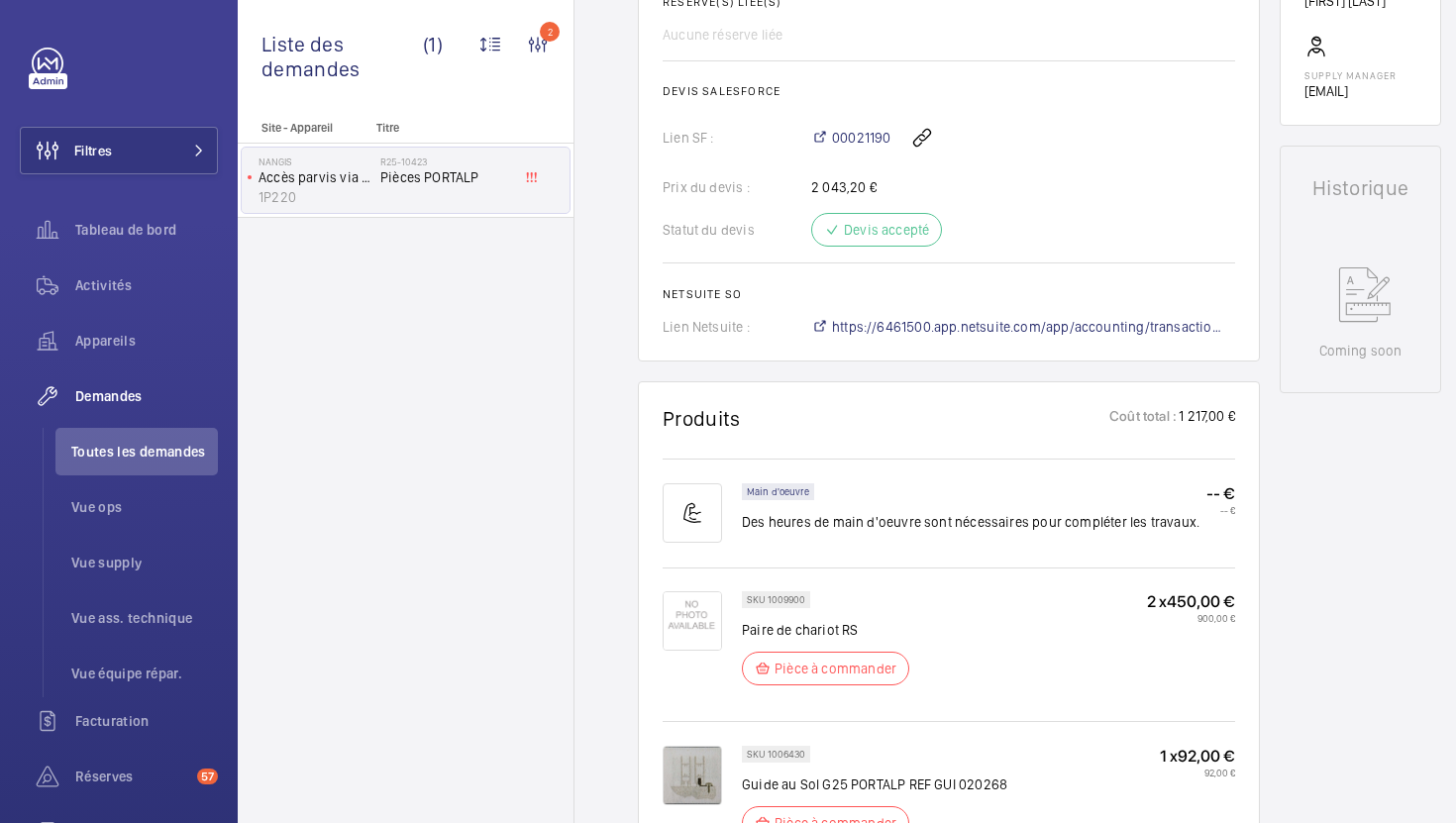 scroll, scrollTop: 813, scrollLeft: 0, axis: vertical 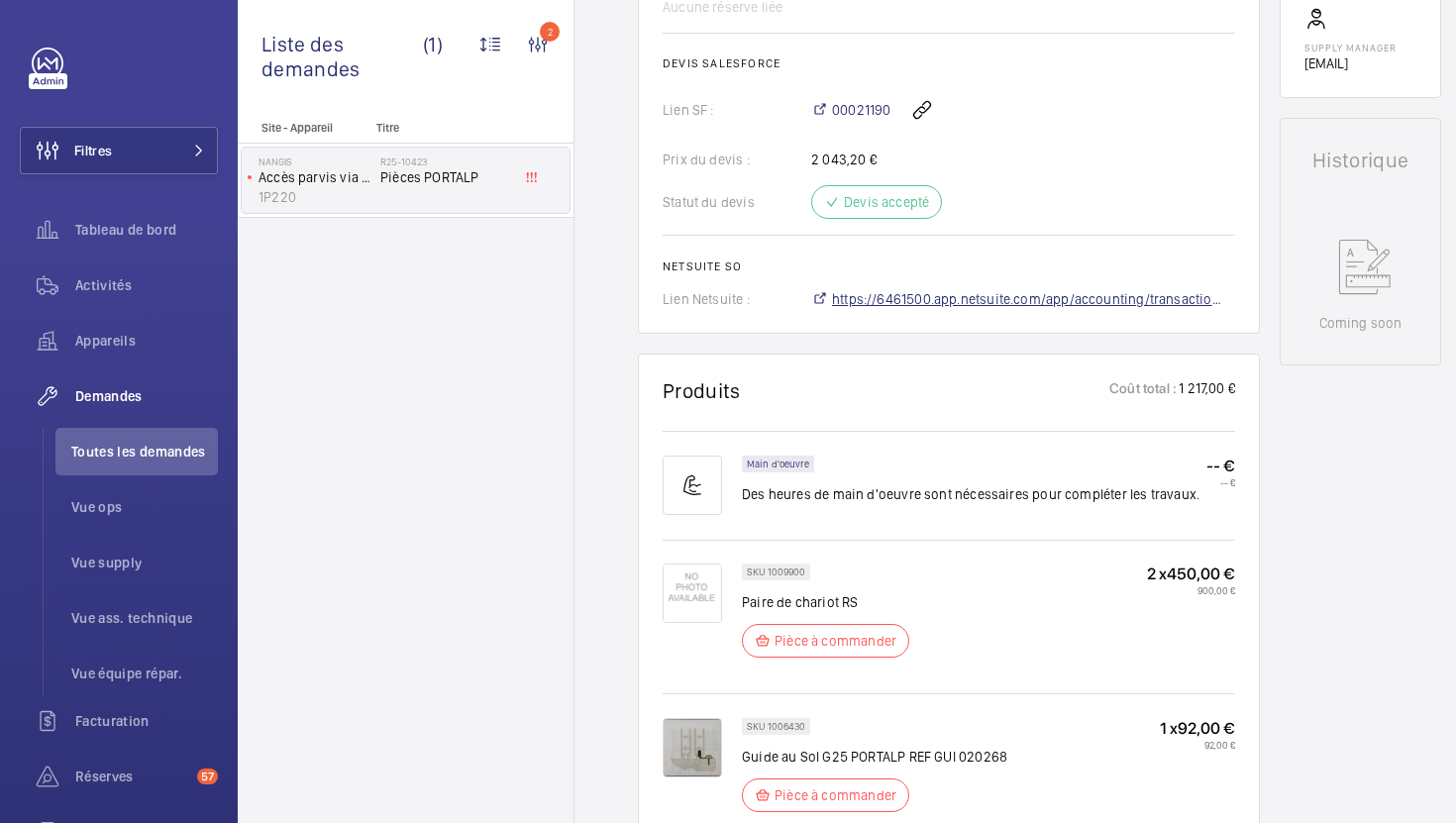 click on "https://6461500.app.netsuite.com/app/accounting/transactions/salesord.nl?id=2881632" 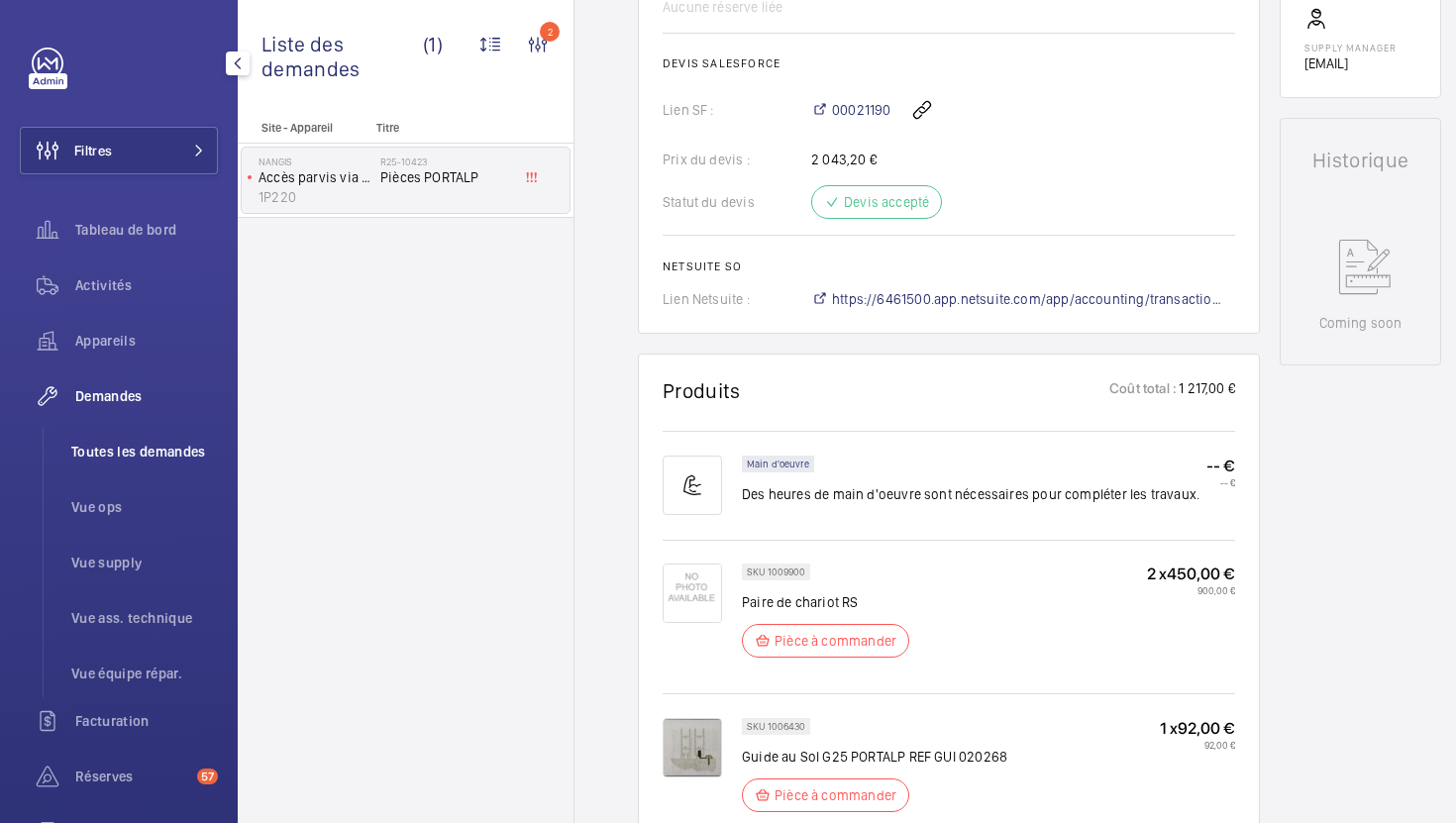 click on "Toutes les demandes" 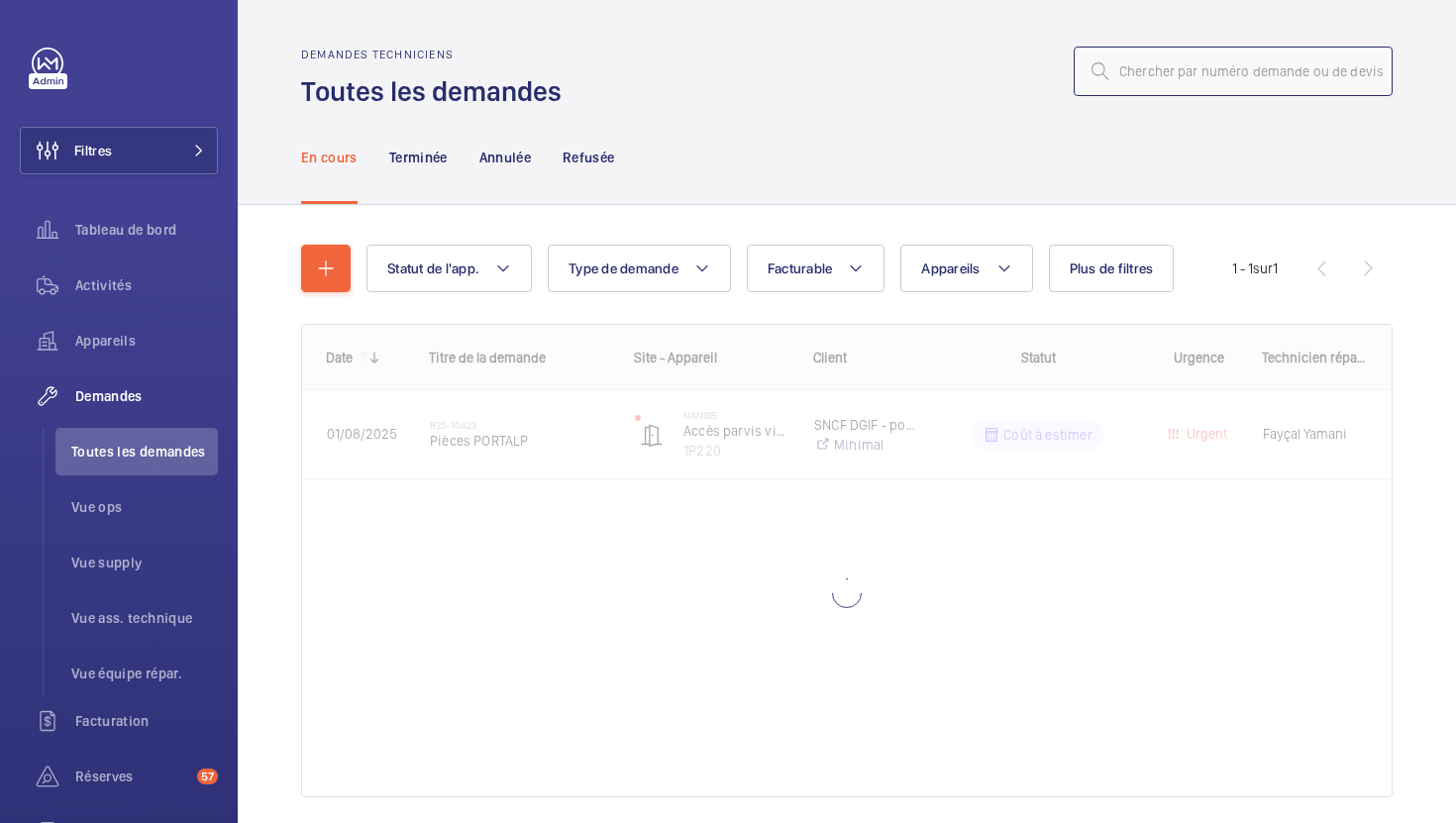 click 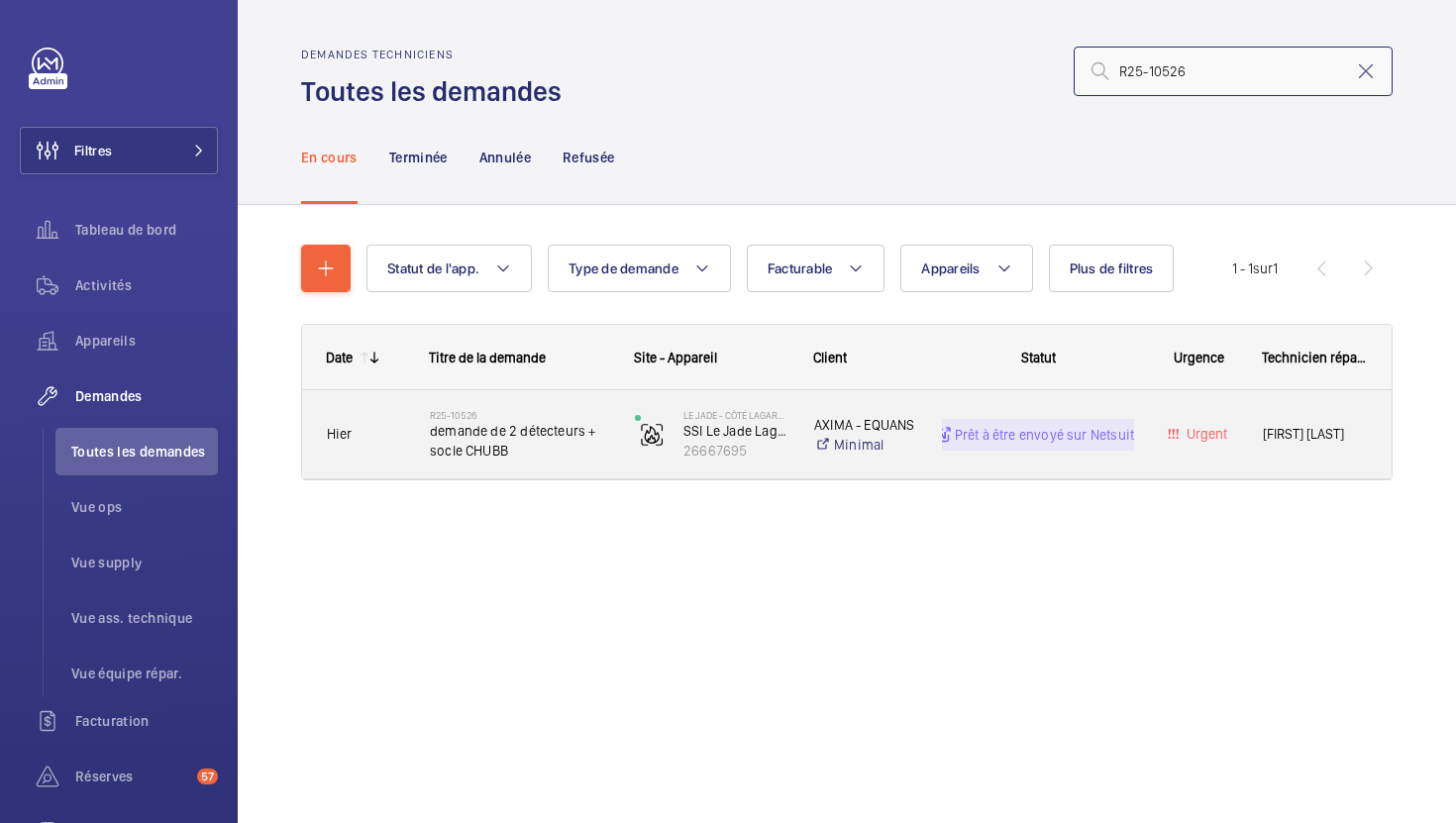 type on "R25-10526" 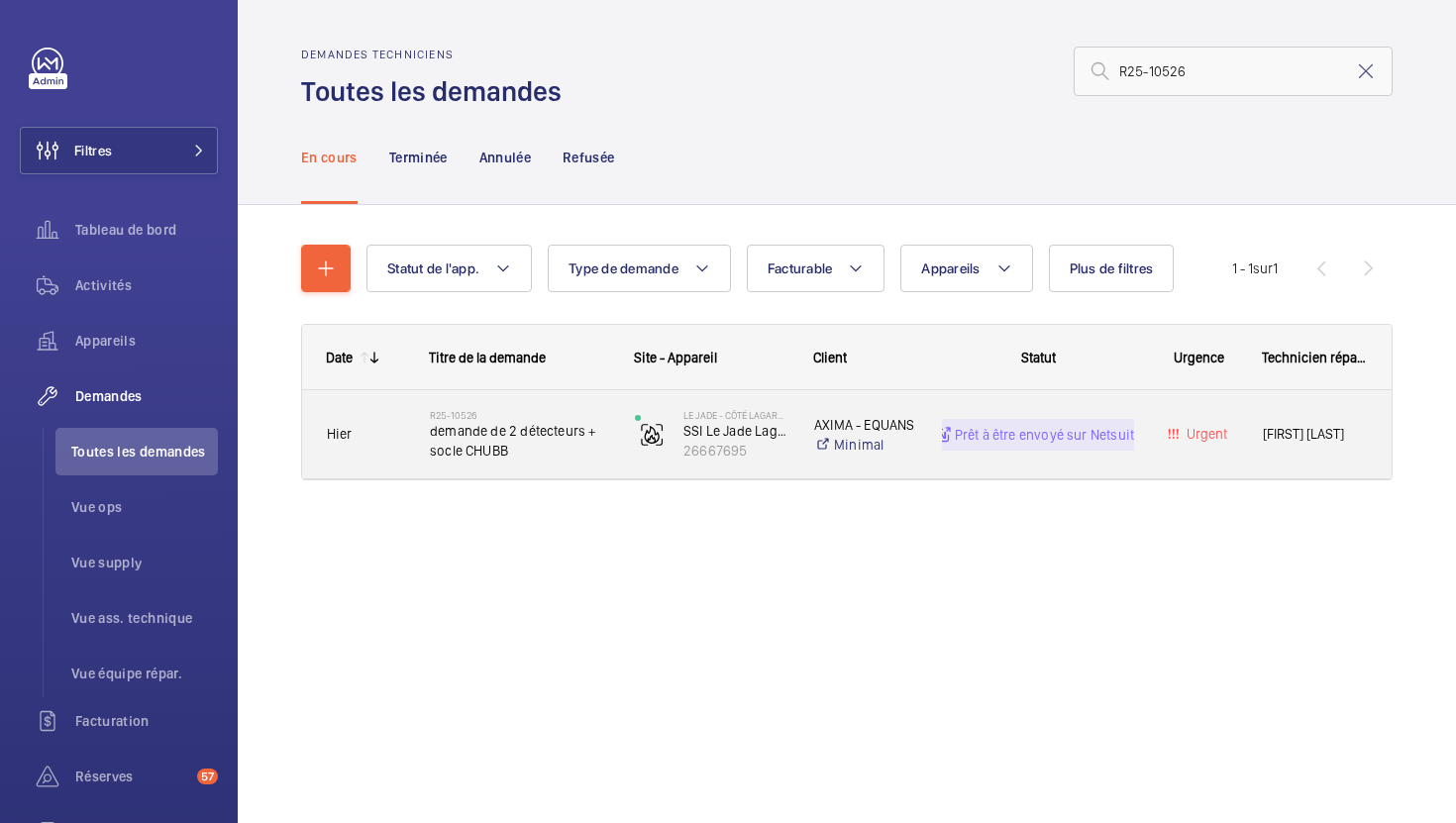 click on "demande de 2 détecteurs + socle CHUBB" 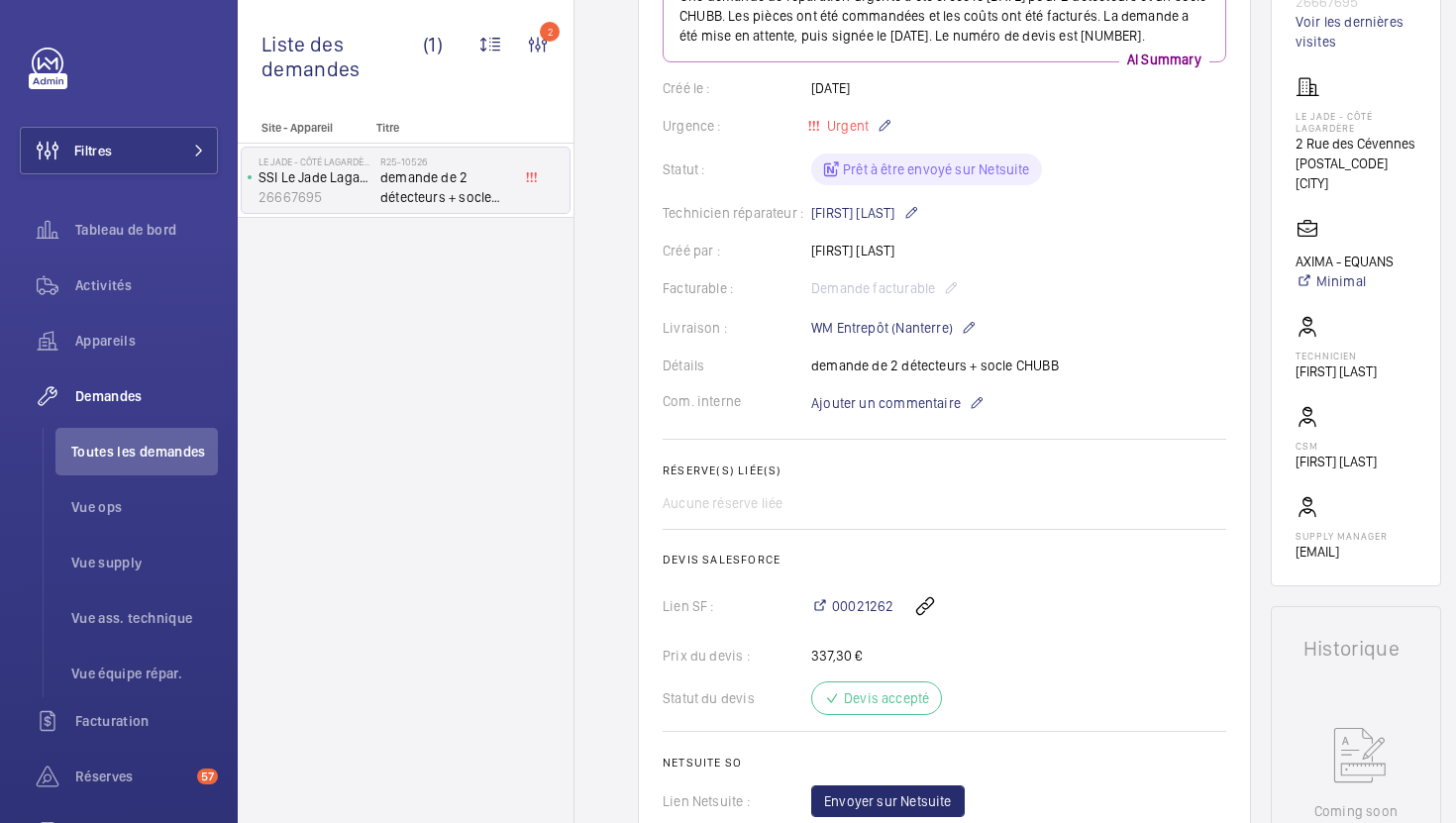 scroll, scrollTop: 311, scrollLeft: 0, axis: vertical 